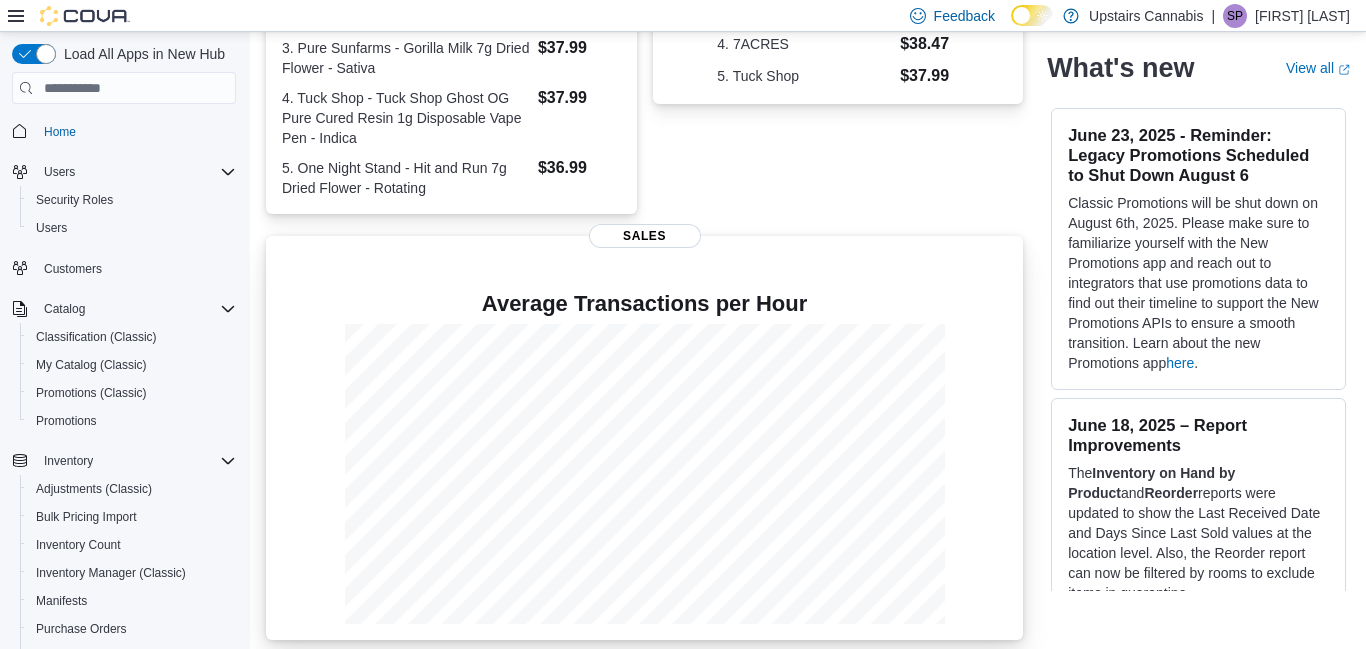 scroll, scrollTop: 0, scrollLeft: 0, axis: both 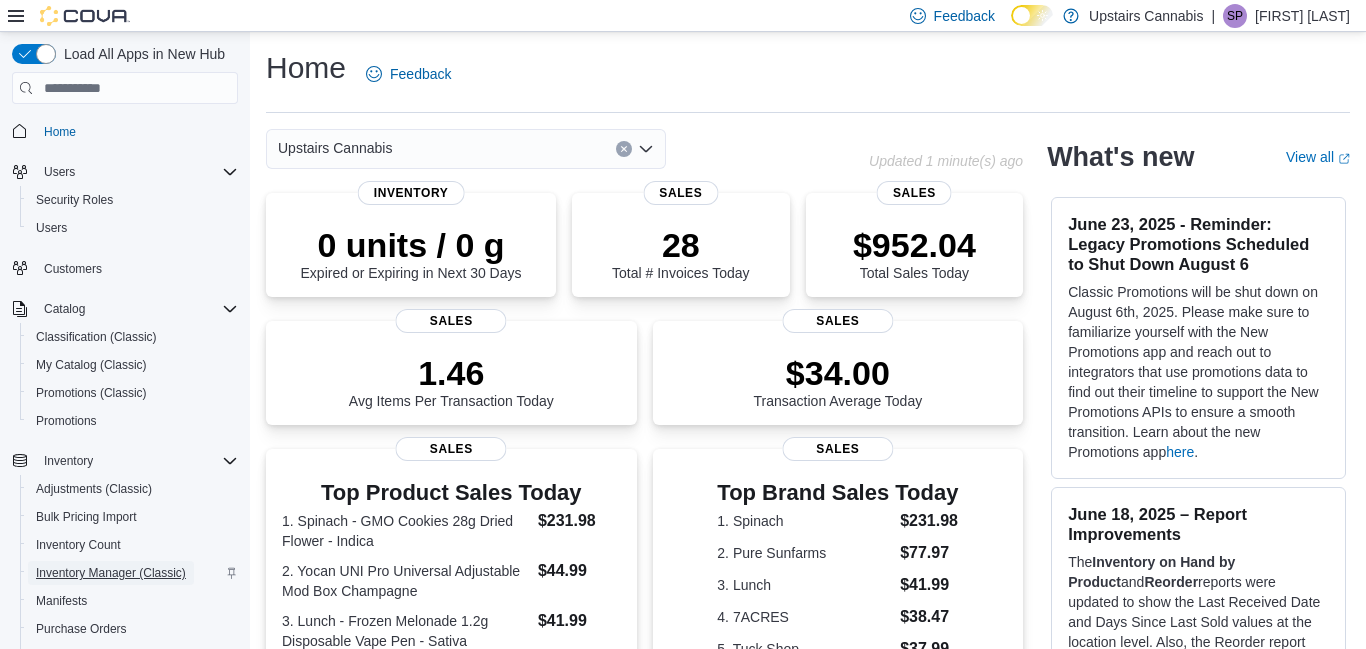 click on "Inventory Manager (Classic)" at bounding box center [111, 573] 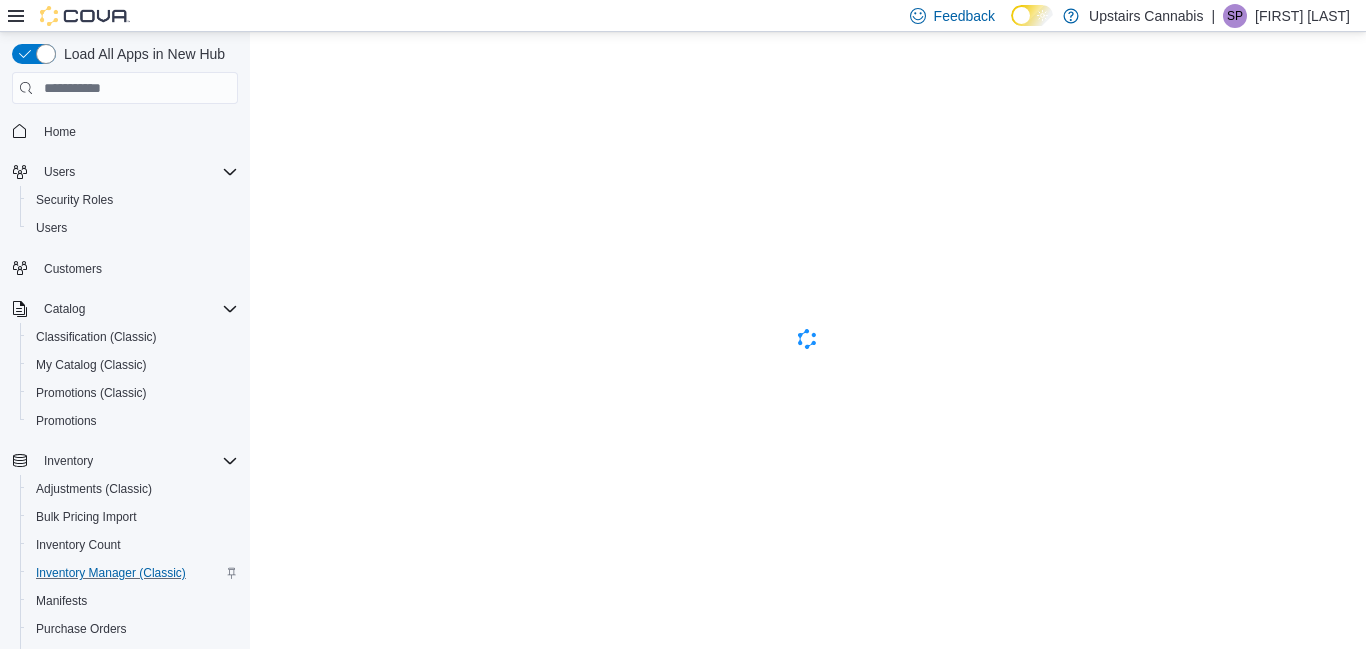 scroll, scrollTop: 0, scrollLeft: 0, axis: both 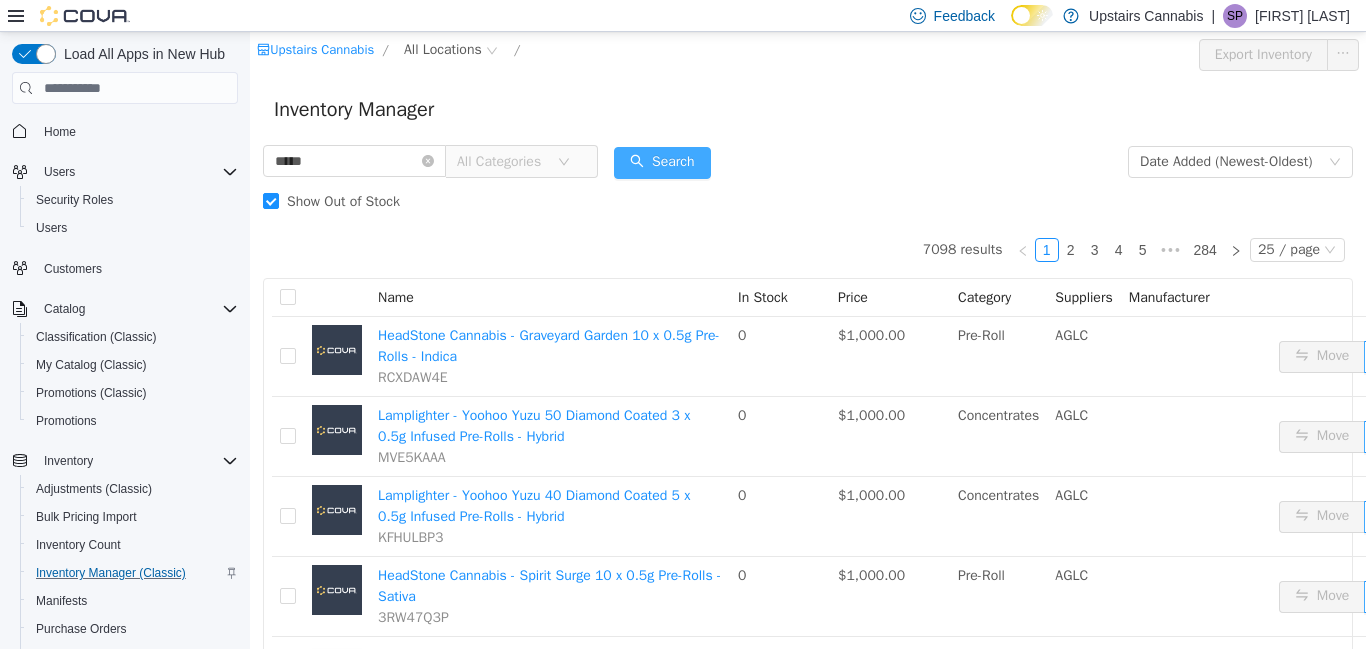 click on "Search" at bounding box center [662, 163] 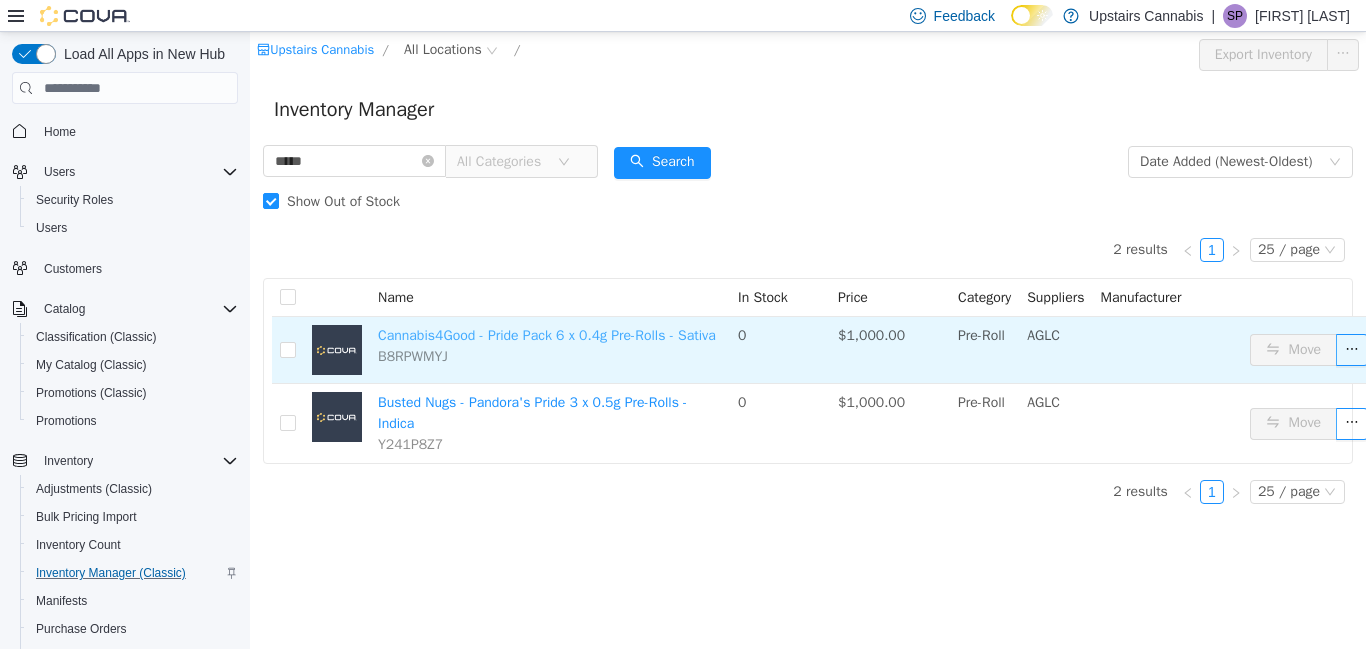 click on "Cannabis4Good - Pride Pack 6 x 0.4g Pre-Rolls - Sativa" at bounding box center (547, 335) 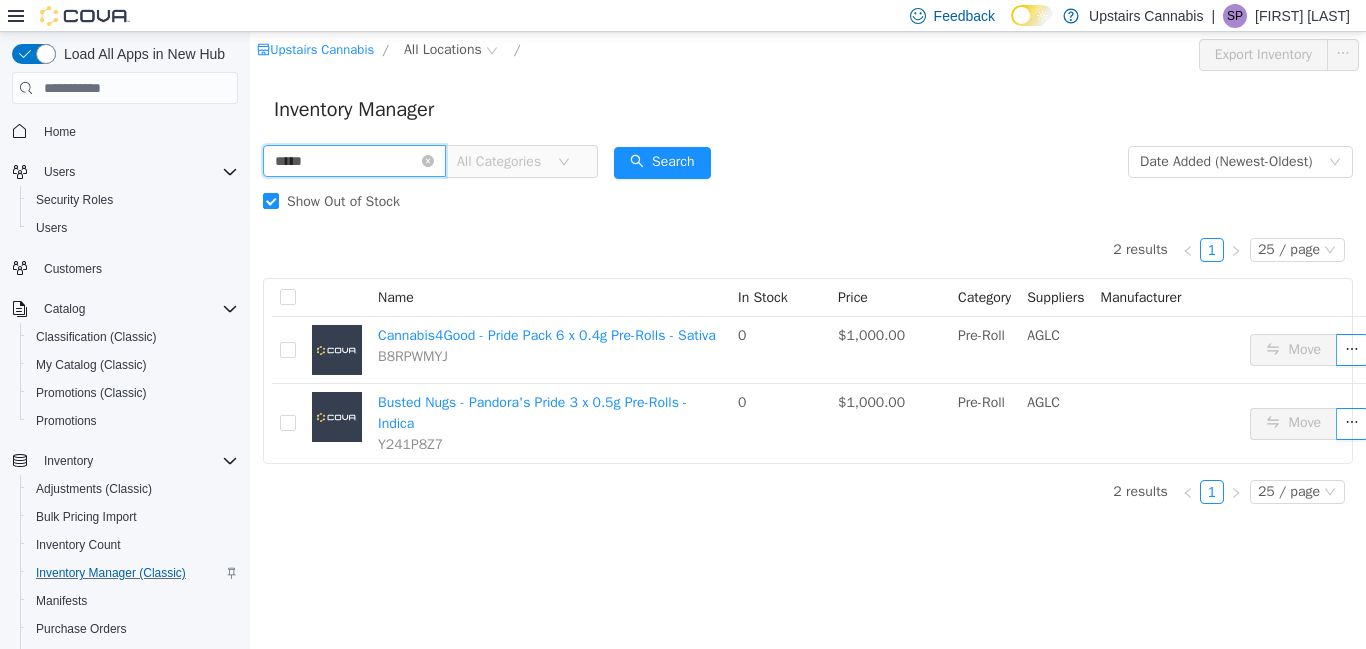 click on "*****" at bounding box center [354, 161] 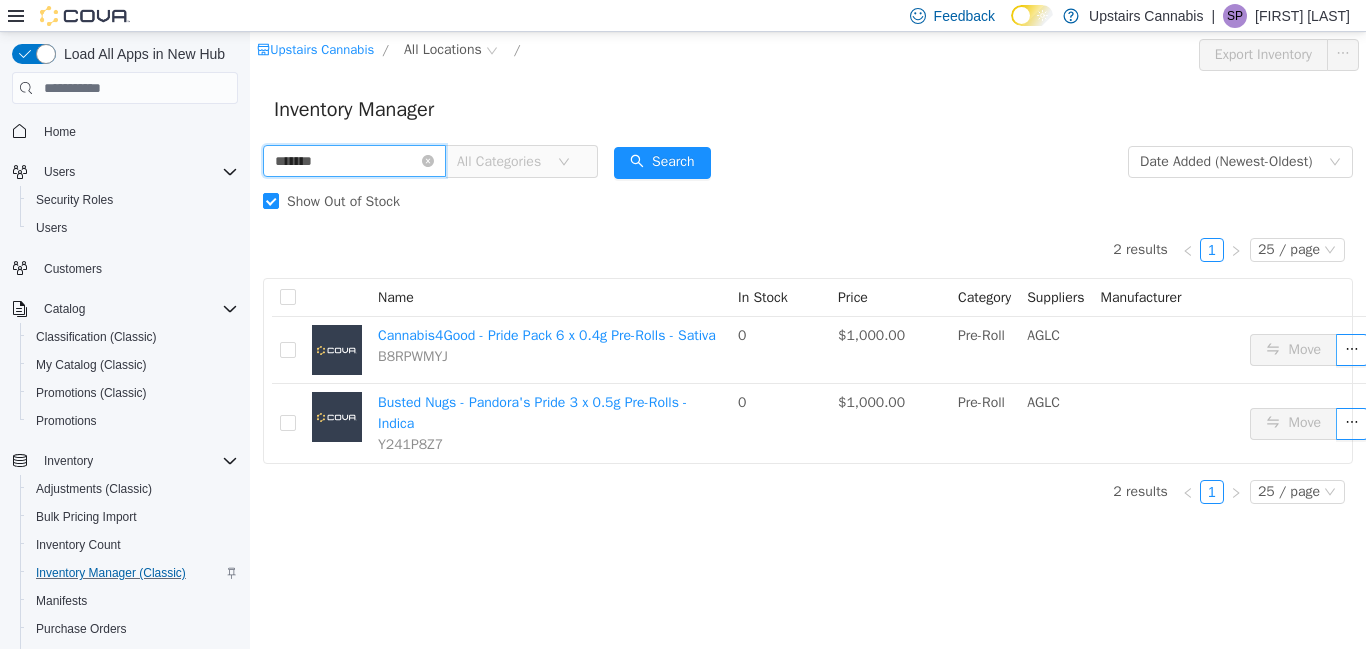 type on "*******" 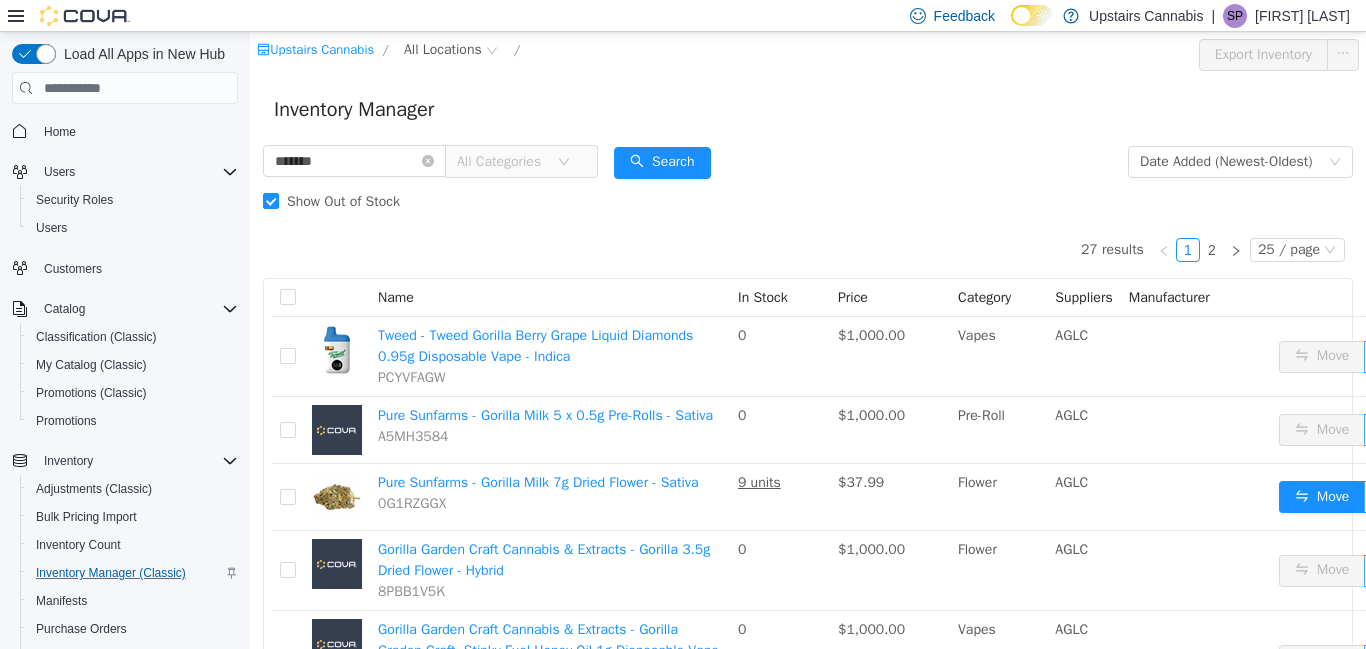 click 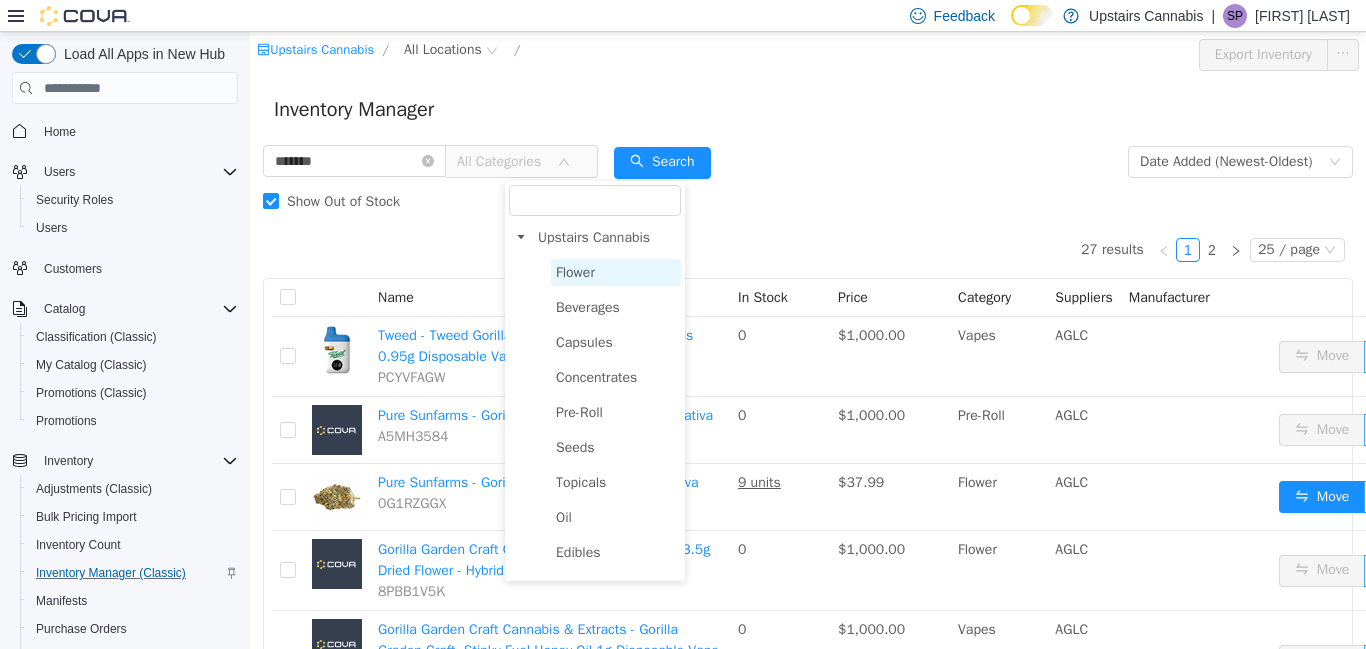 click on "Flower" at bounding box center (616, 272) 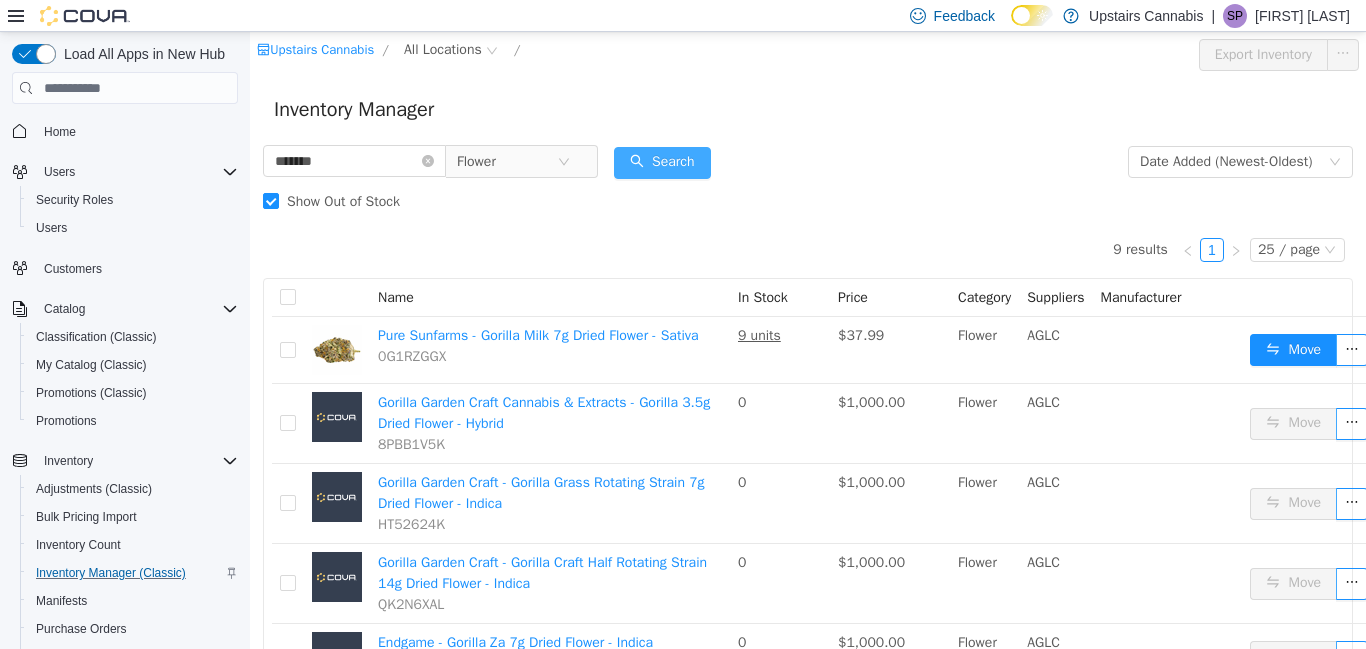 click on "Search" at bounding box center (662, 163) 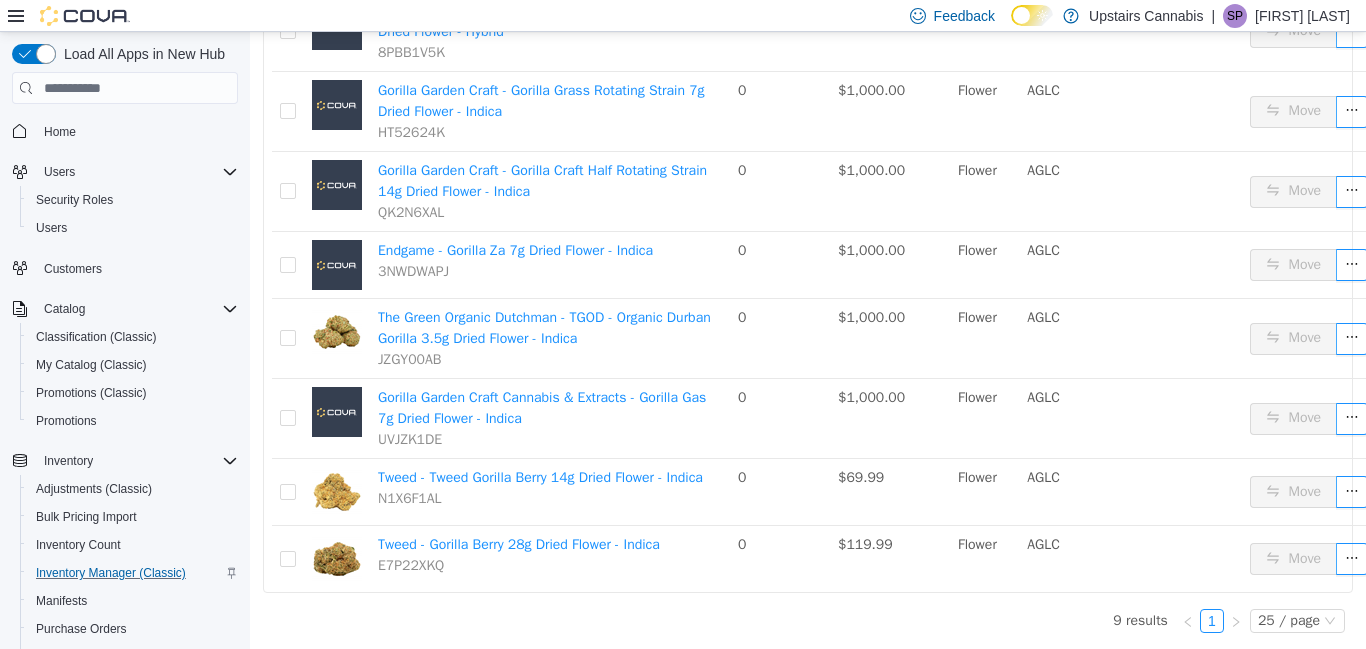 scroll, scrollTop: 407, scrollLeft: 0, axis: vertical 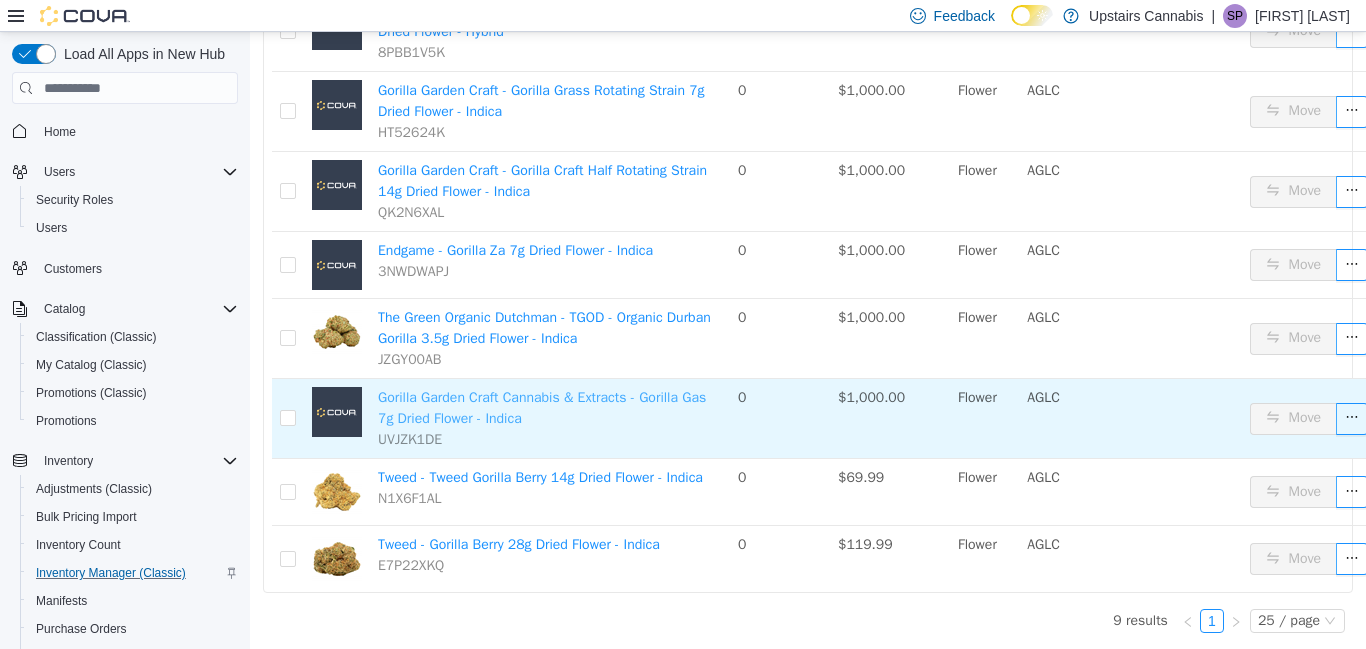 click on "Gorilla Garden Craft Cannabis & Extracts - Gorilla Gas 7g Dried Flower - Indica" at bounding box center (542, 408) 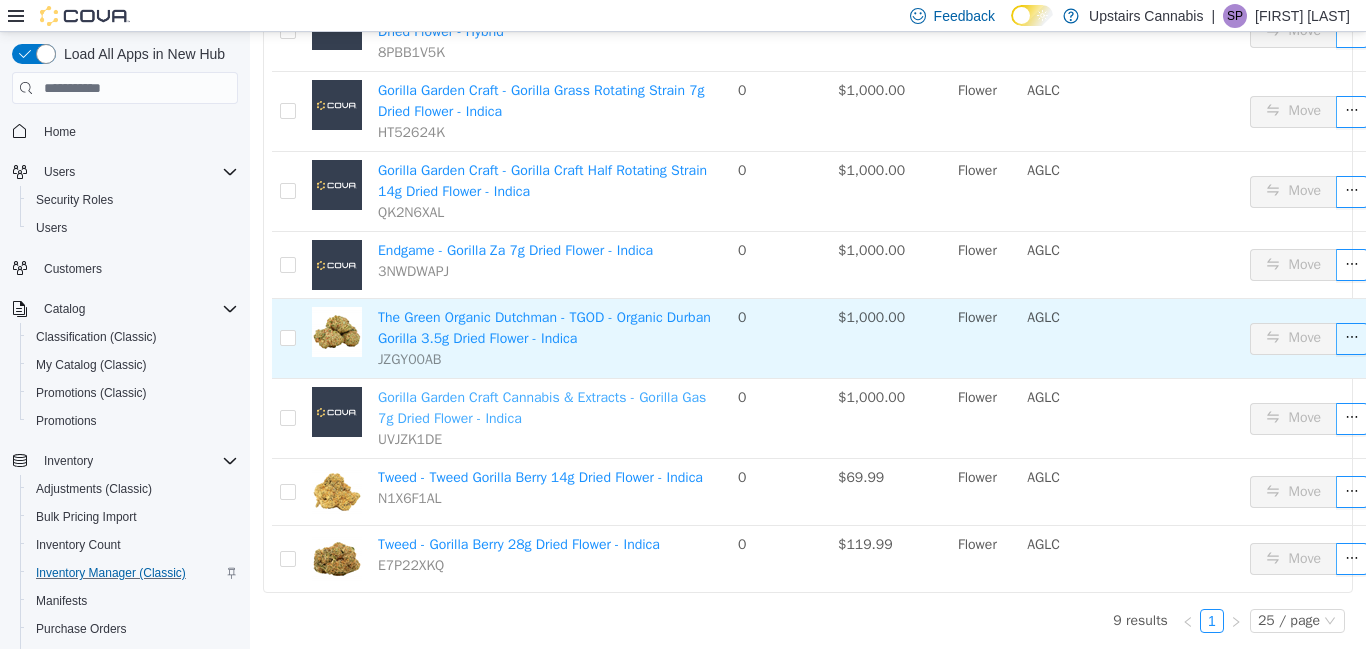scroll, scrollTop: 0, scrollLeft: 0, axis: both 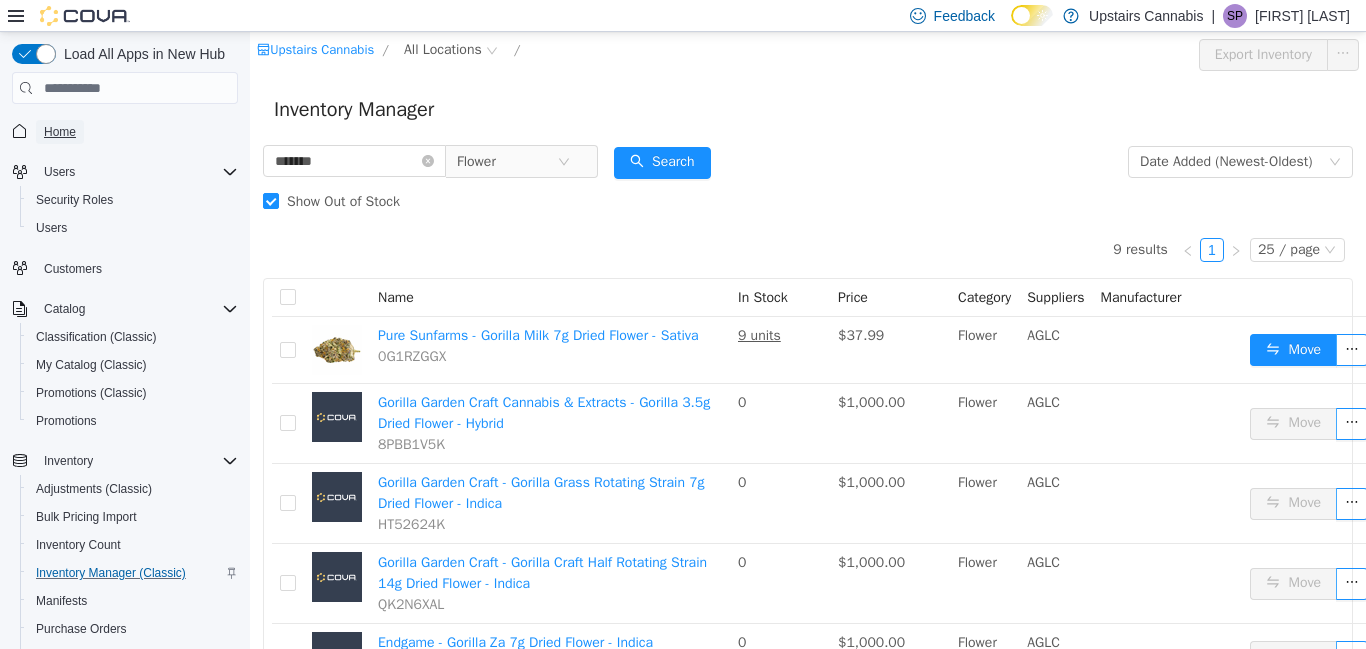 click on "Home" at bounding box center [60, 132] 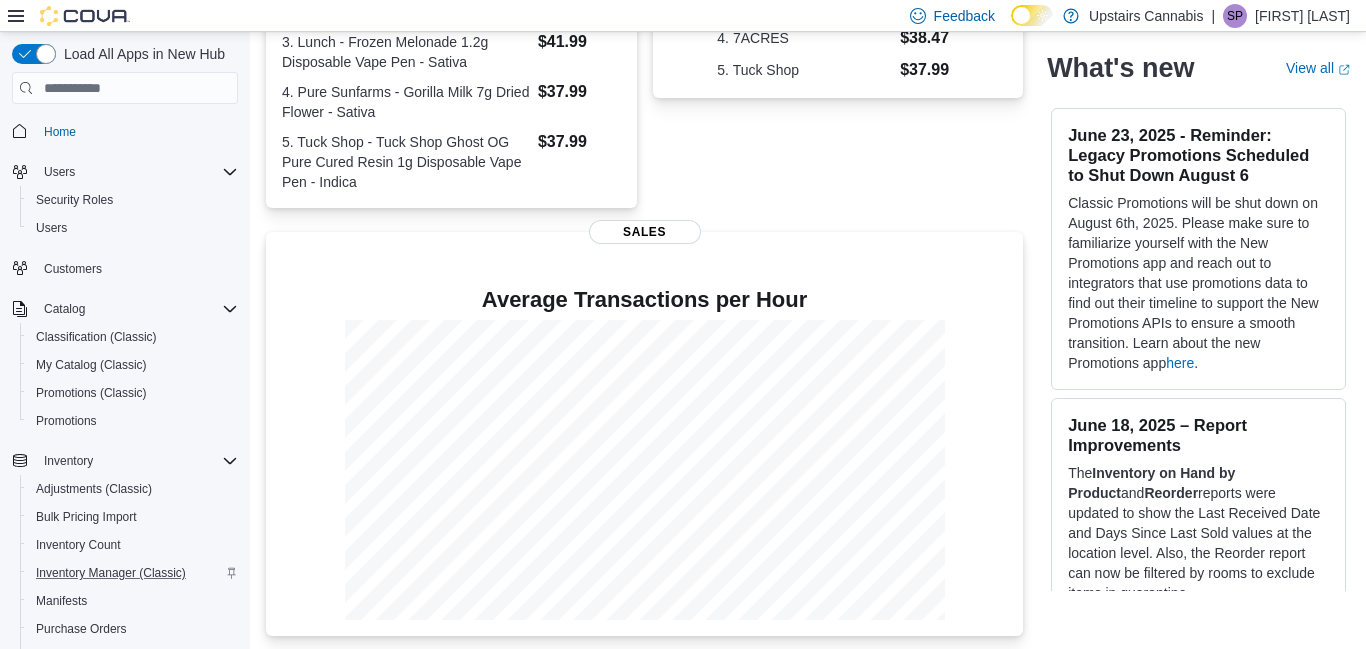 scroll, scrollTop: 0, scrollLeft: 0, axis: both 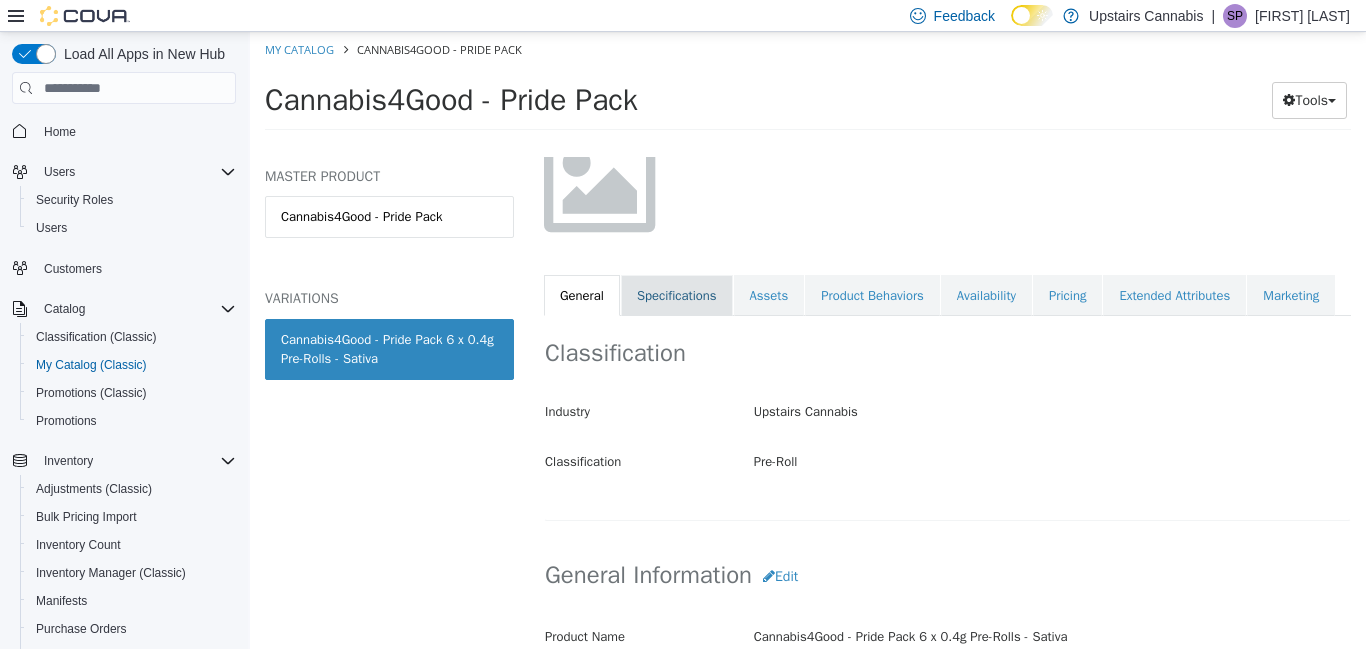 click on "Specifications" at bounding box center (677, 296) 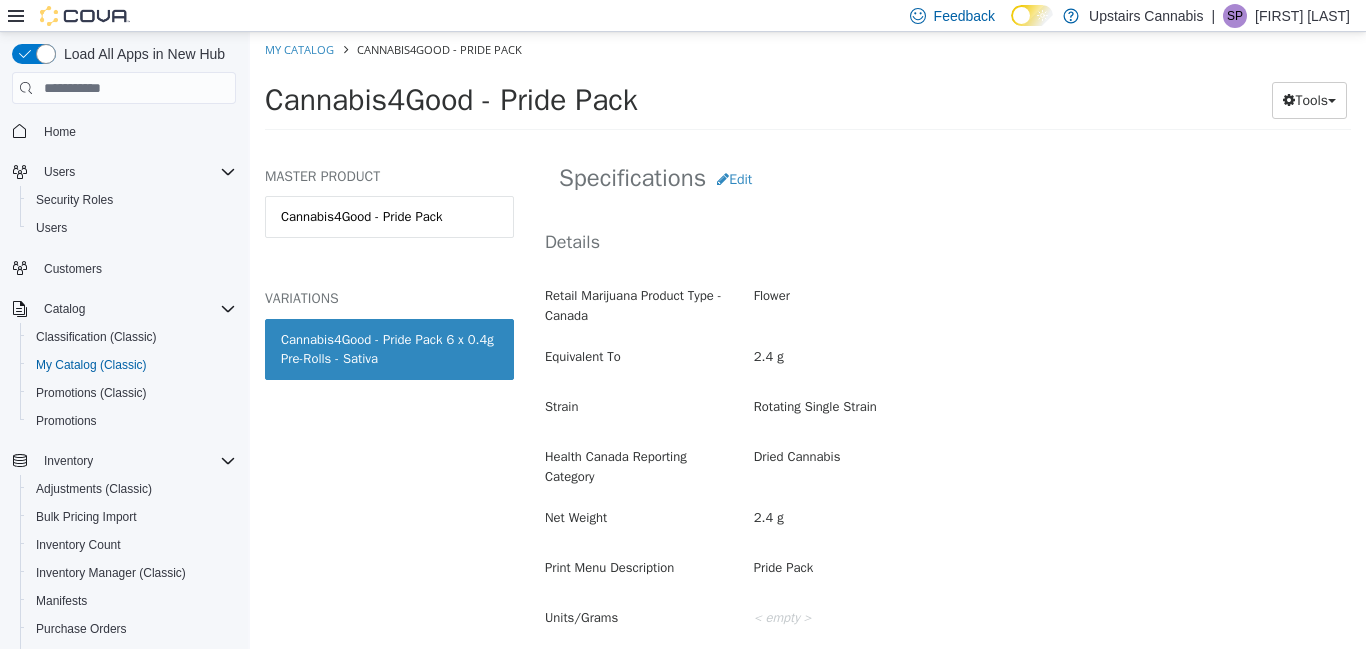 scroll, scrollTop: 285, scrollLeft: 0, axis: vertical 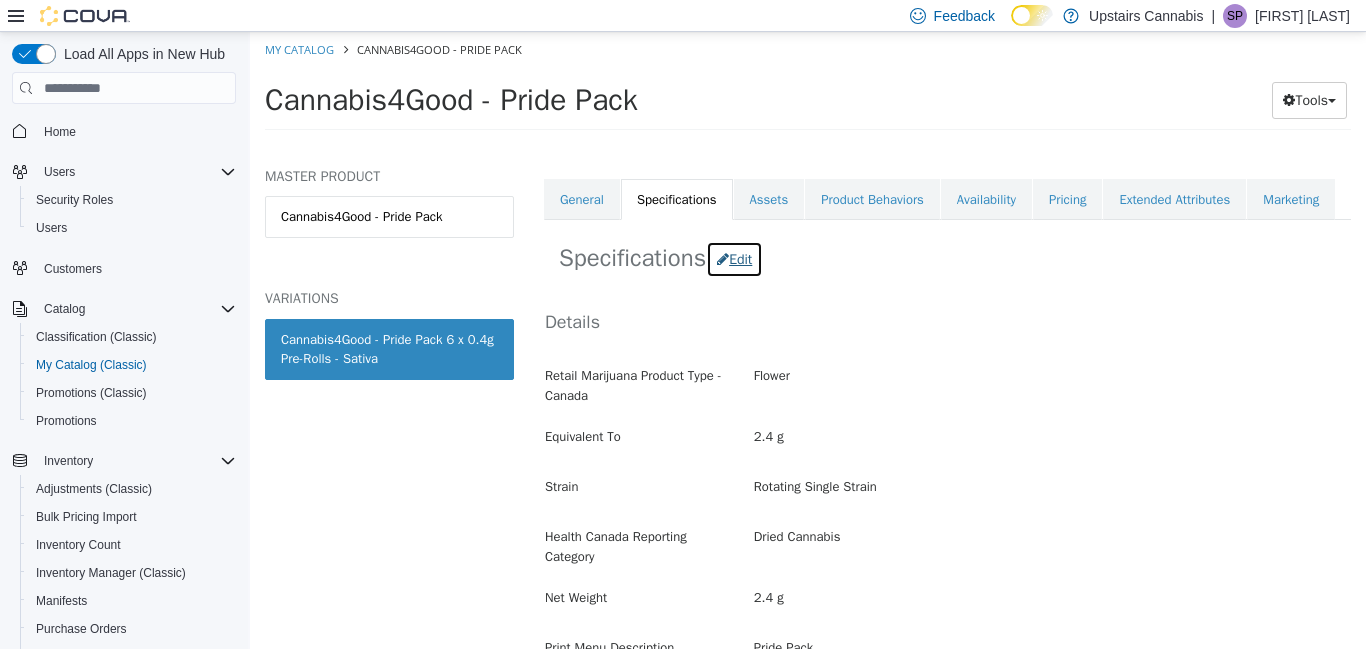 click on "Edit" at bounding box center [734, 259] 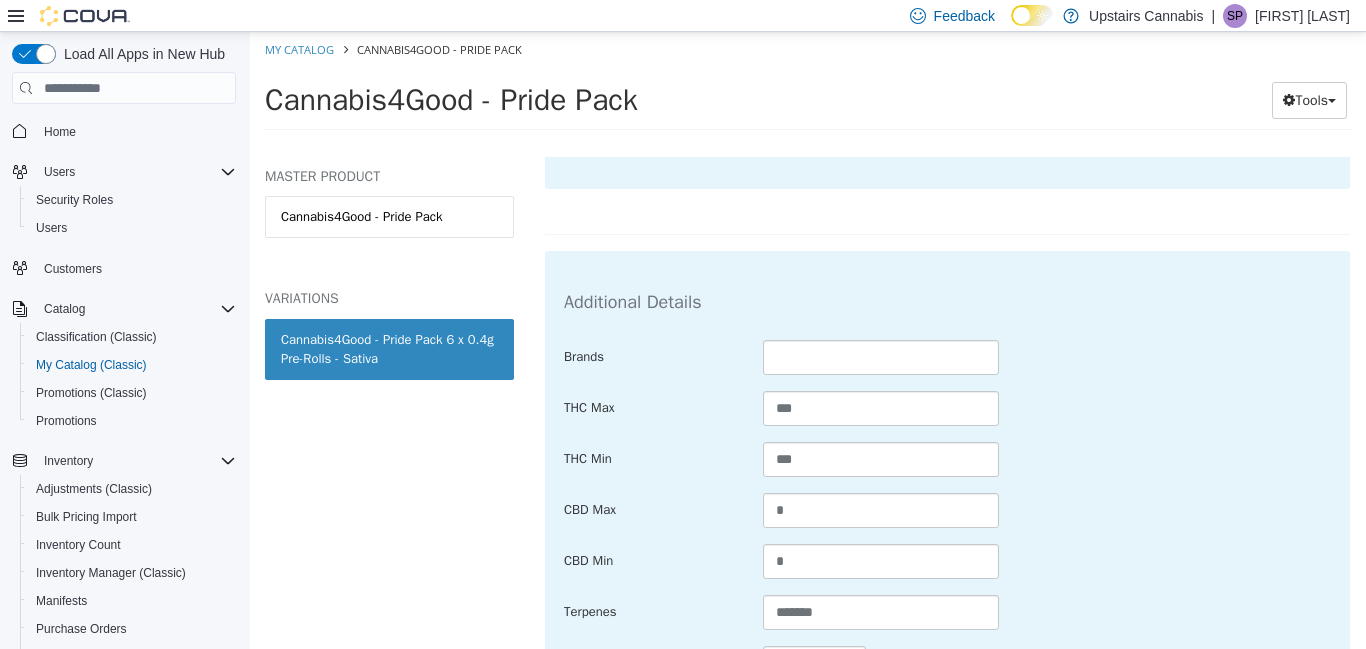 scroll, scrollTop: 904, scrollLeft: 0, axis: vertical 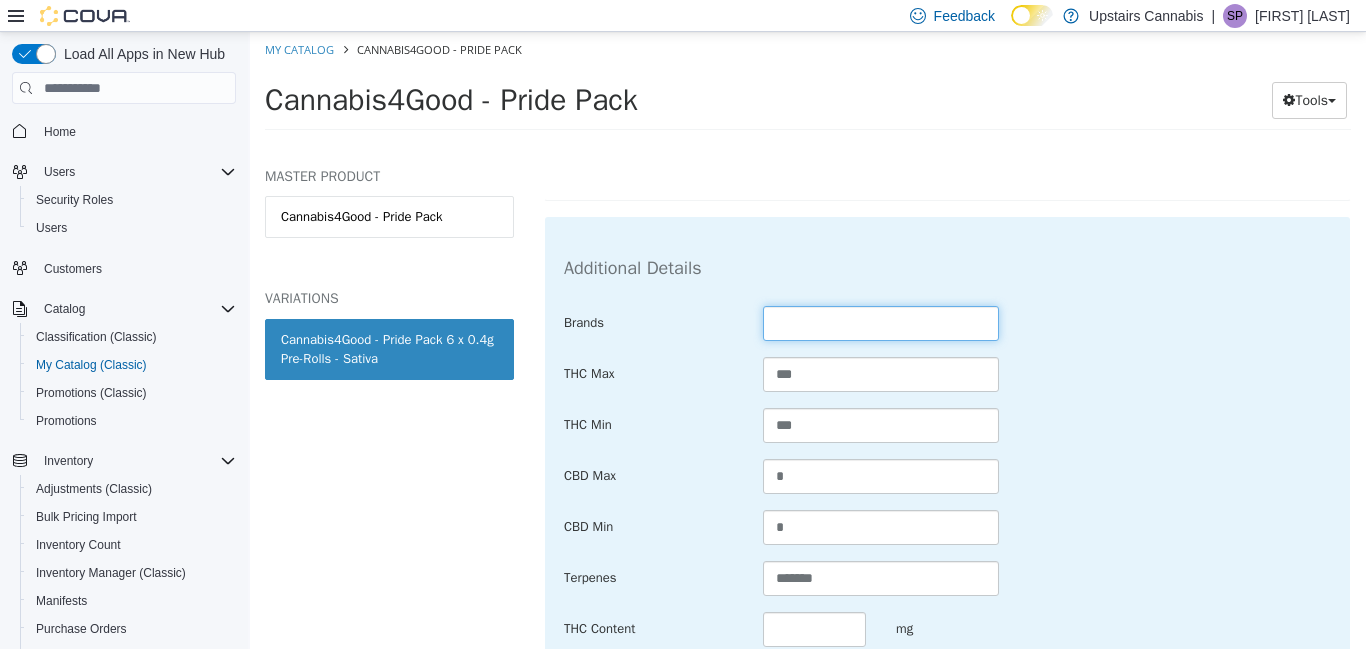 click at bounding box center [881, 323] 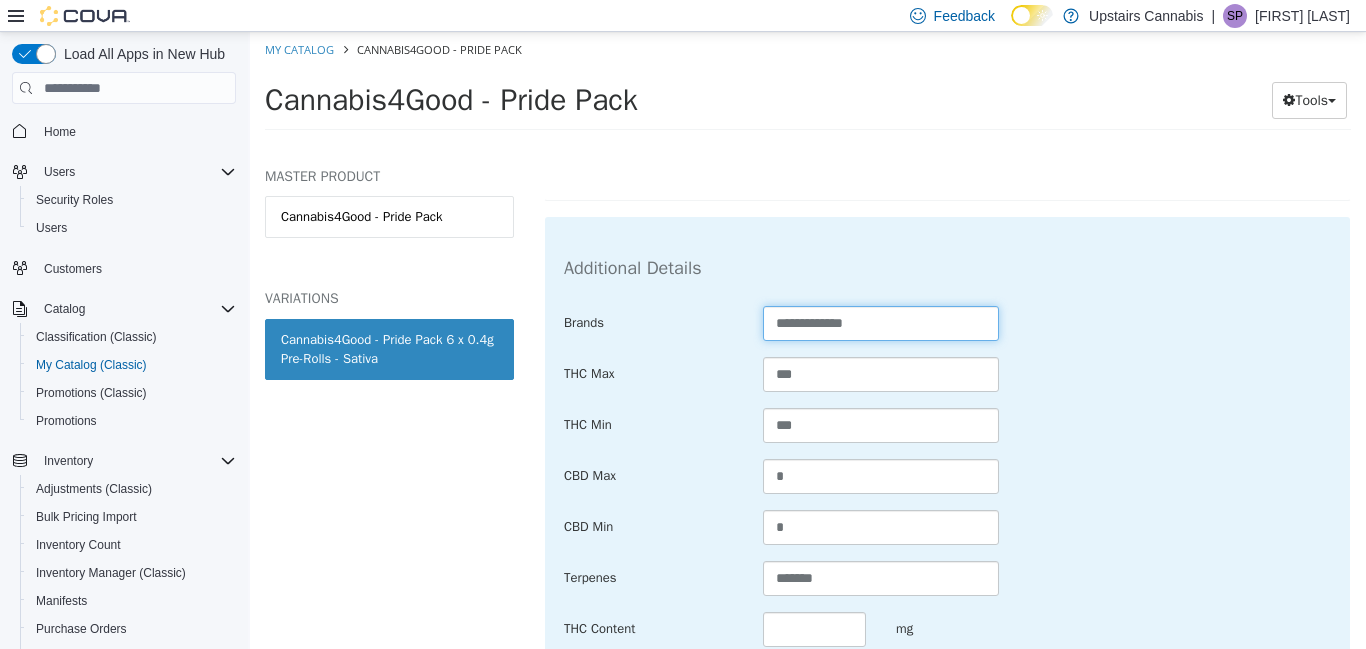 type on "**********" 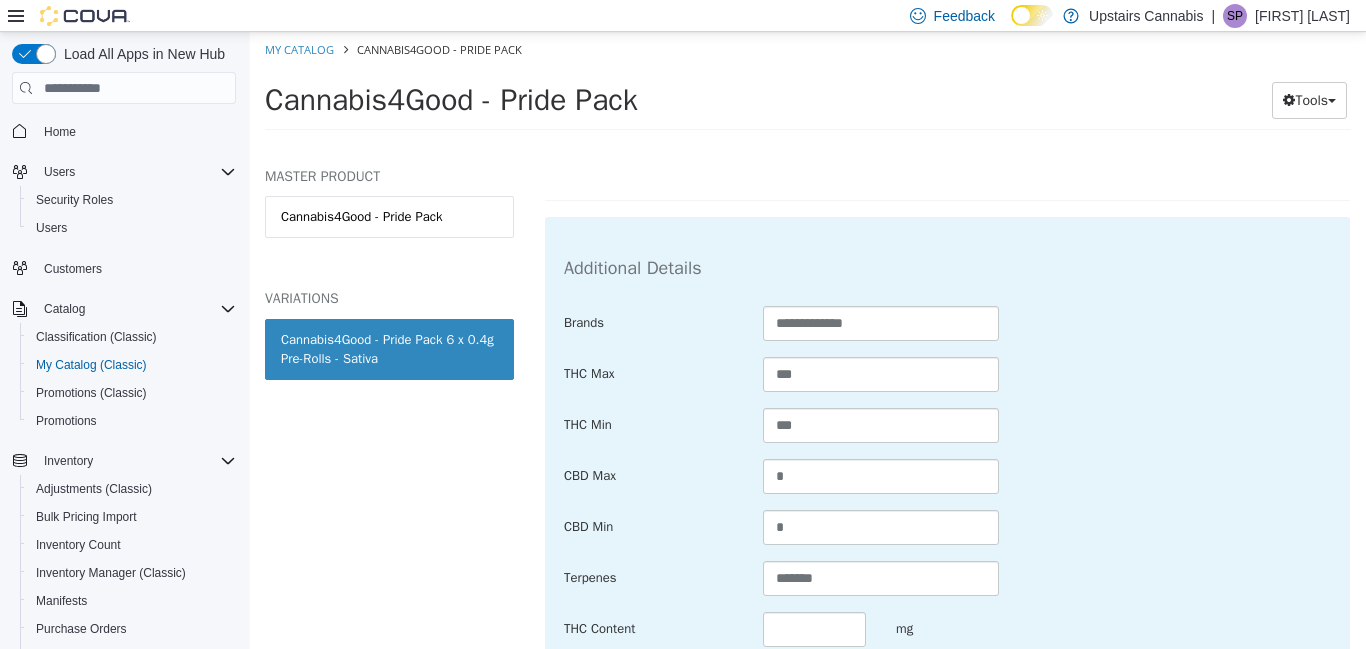 click on "**********" at bounding box center [947, 500] 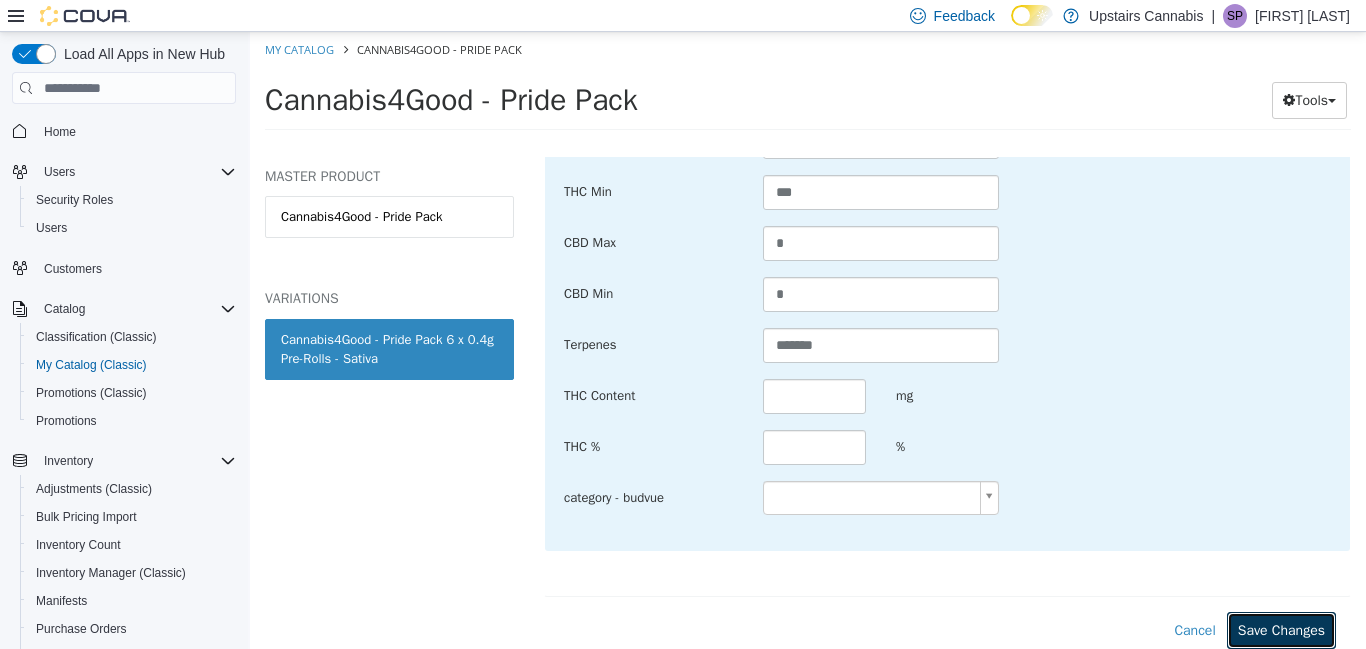 click on "Save Changes" at bounding box center (1281, 630) 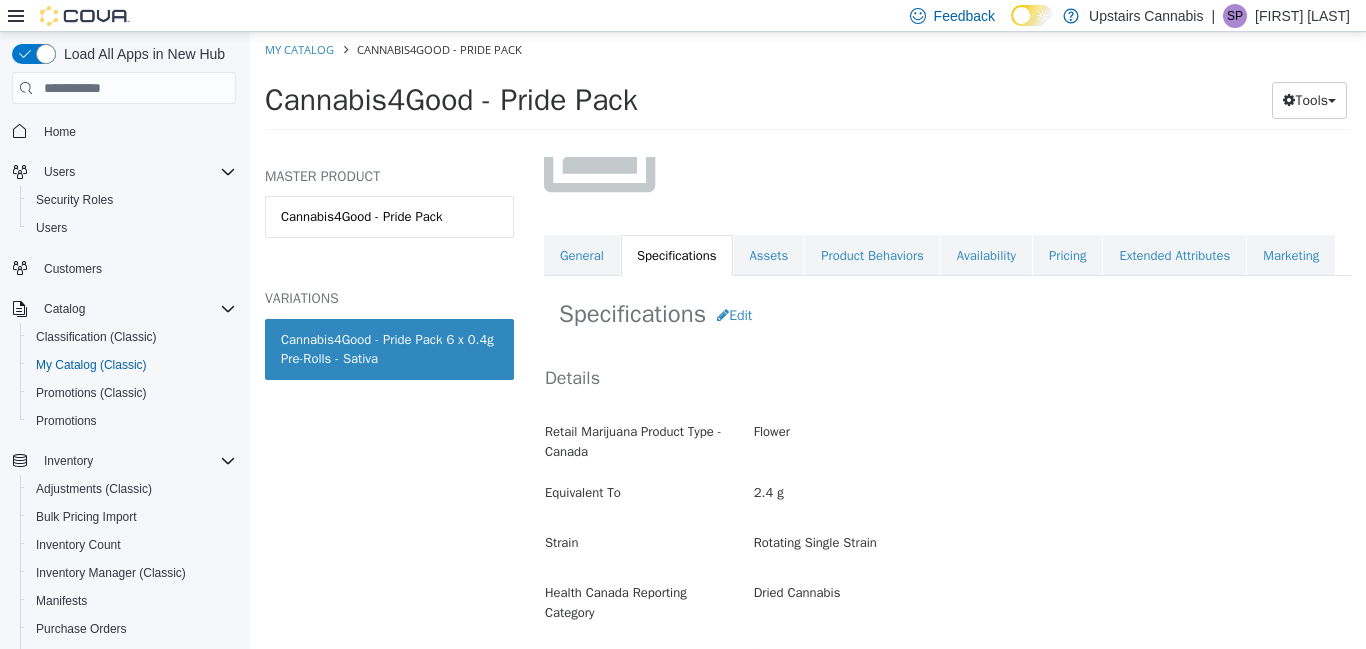 scroll, scrollTop: 228, scrollLeft: 0, axis: vertical 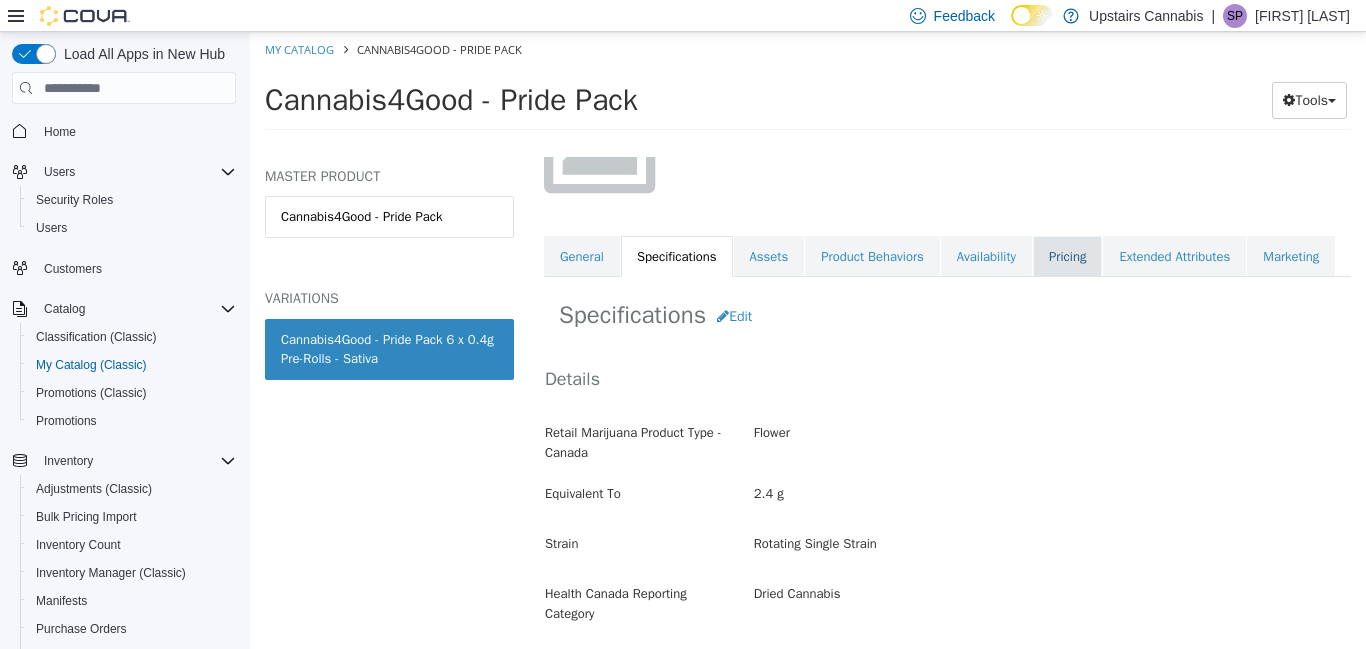 click on "Pricing" at bounding box center [1067, 257] 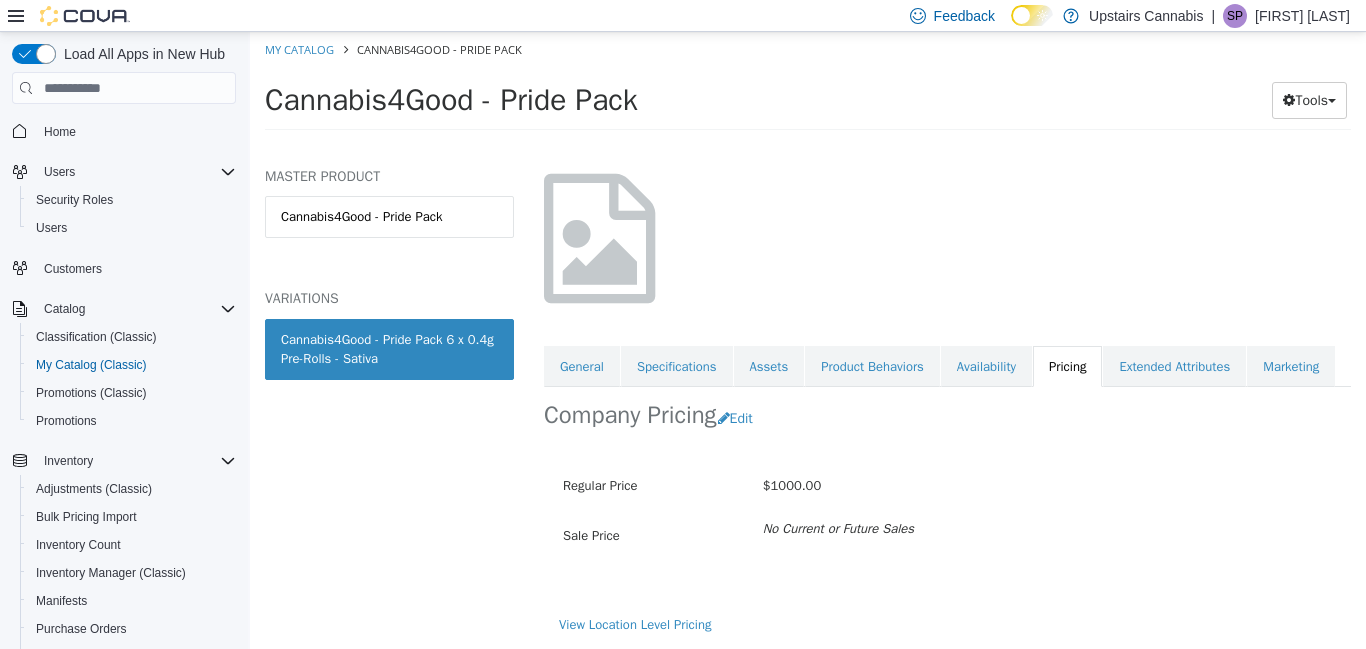scroll, scrollTop: 138, scrollLeft: 0, axis: vertical 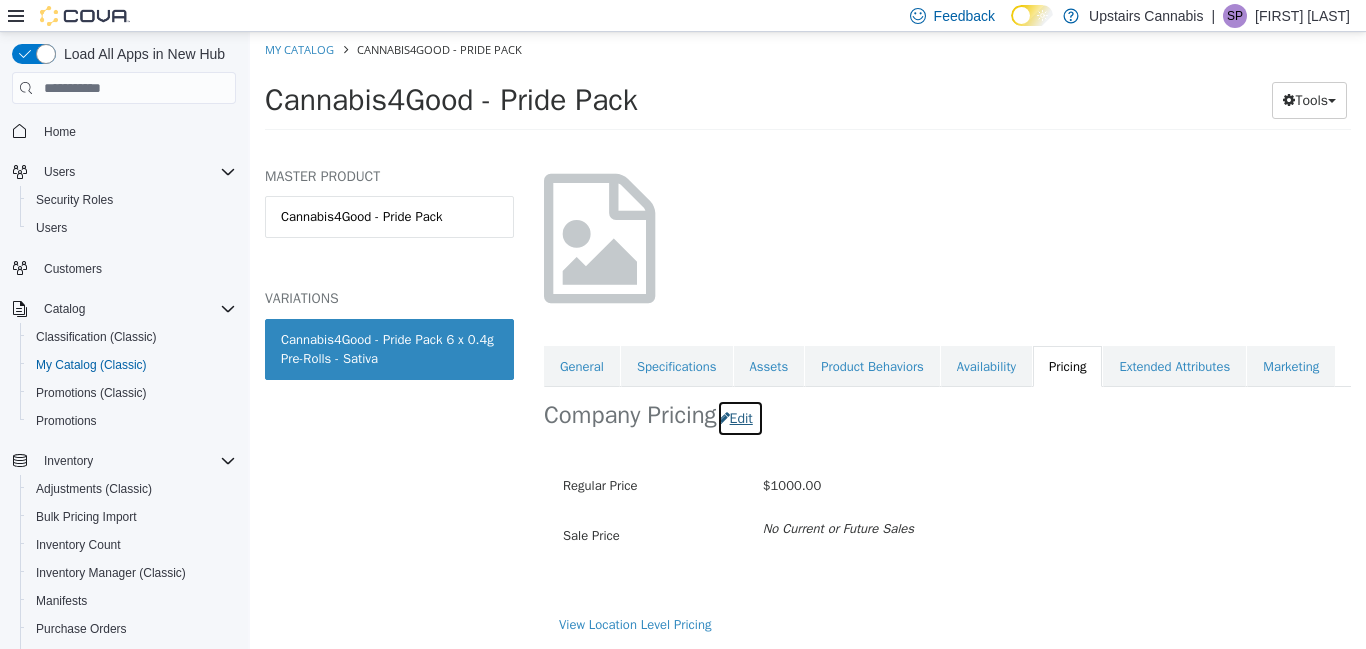 click on "Edit" at bounding box center (740, 418) 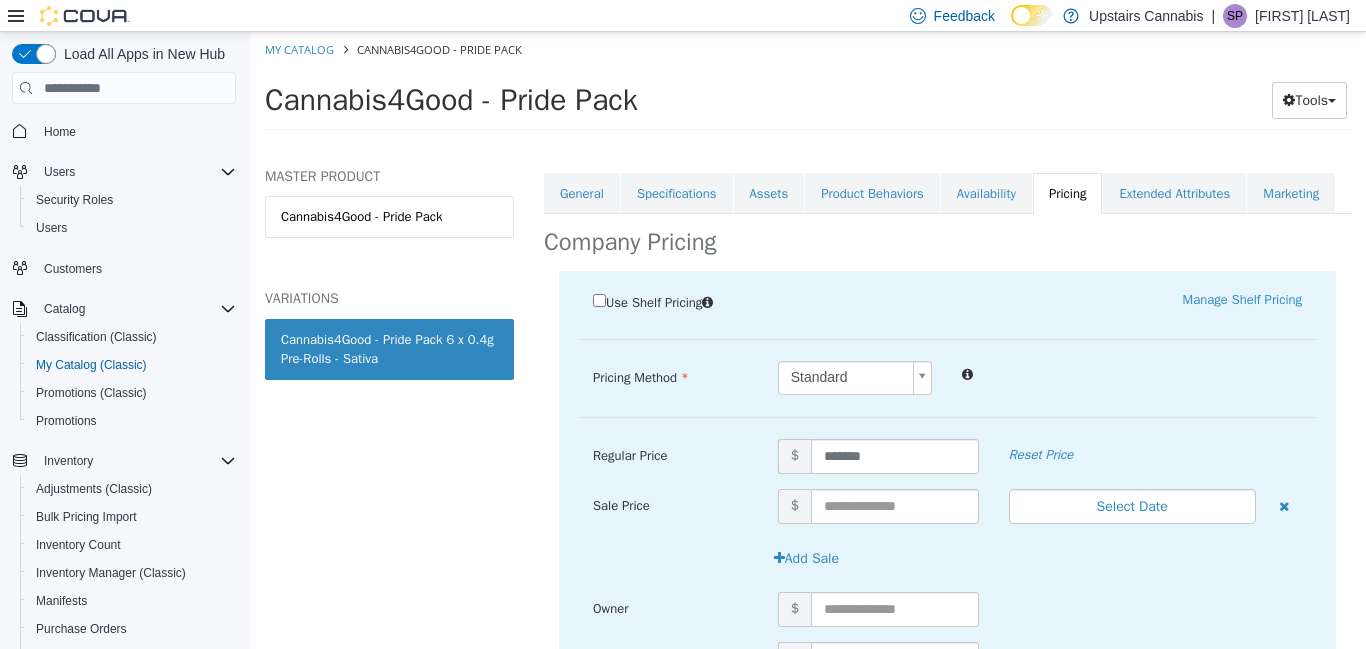 scroll, scrollTop: 312, scrollLeft: 0, axis: vertical 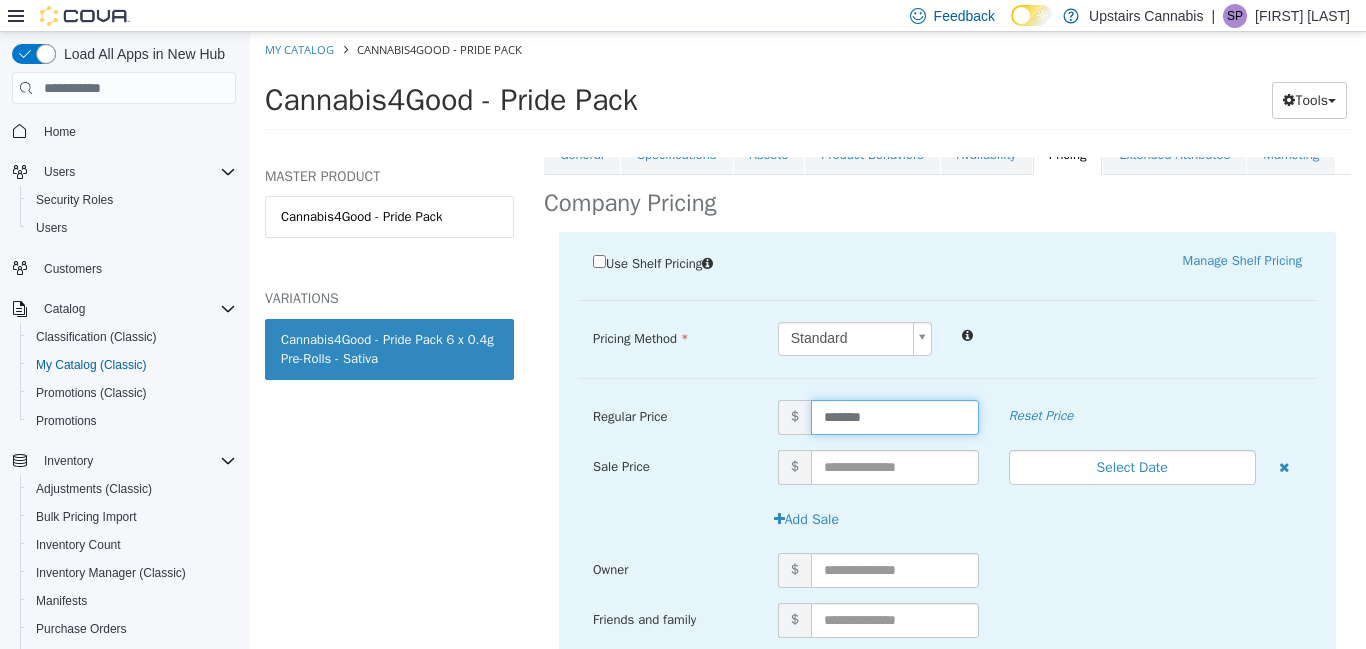click on "*******" at bounding box center (895, 417) 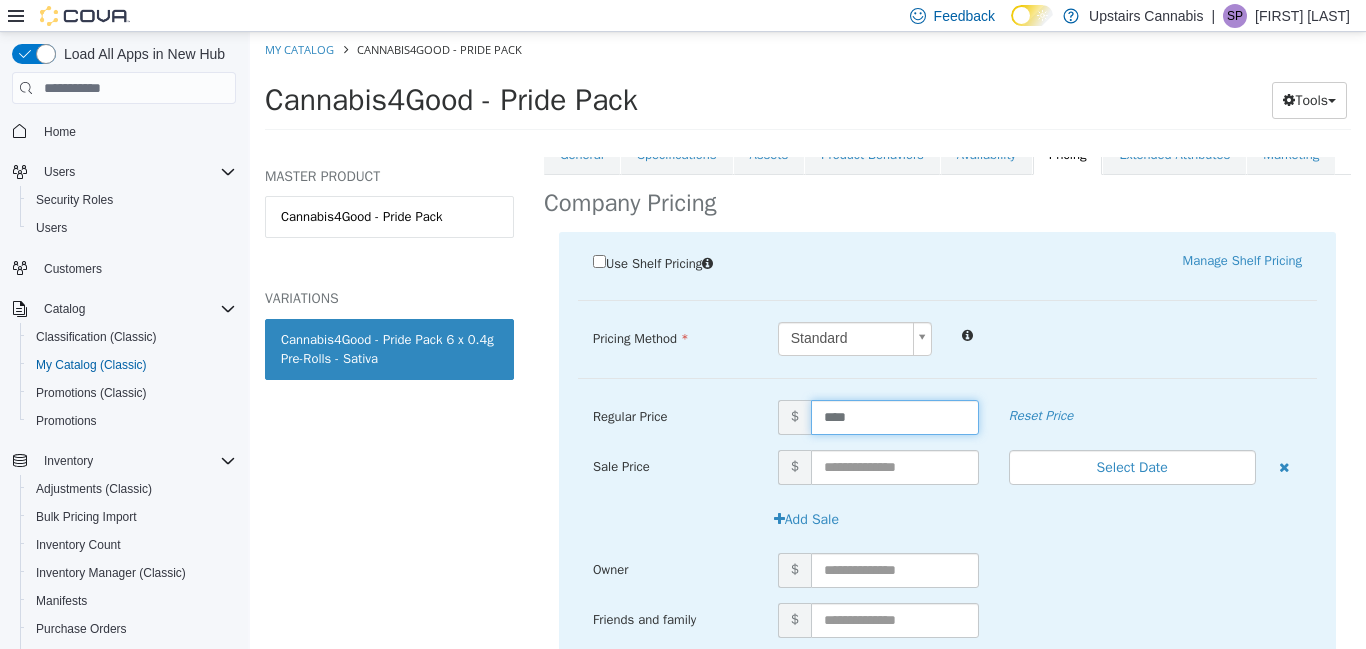 type on "*****" 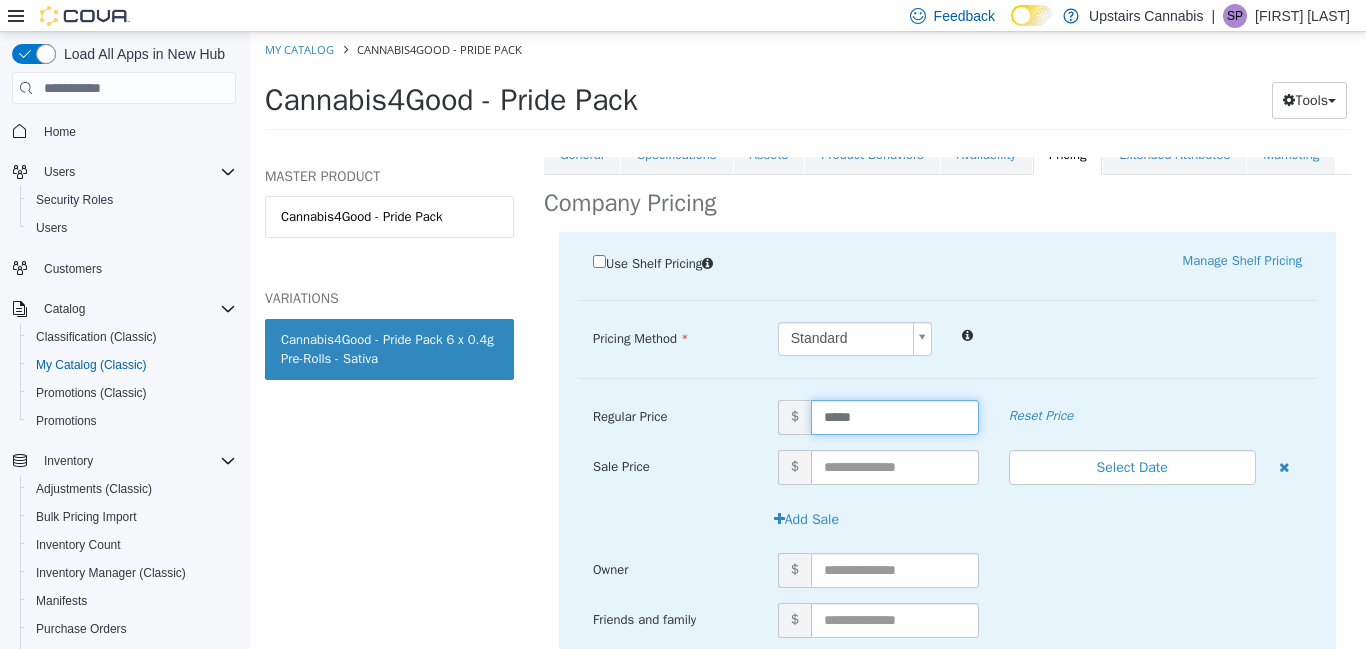 click at bounding box center [1132, 334] 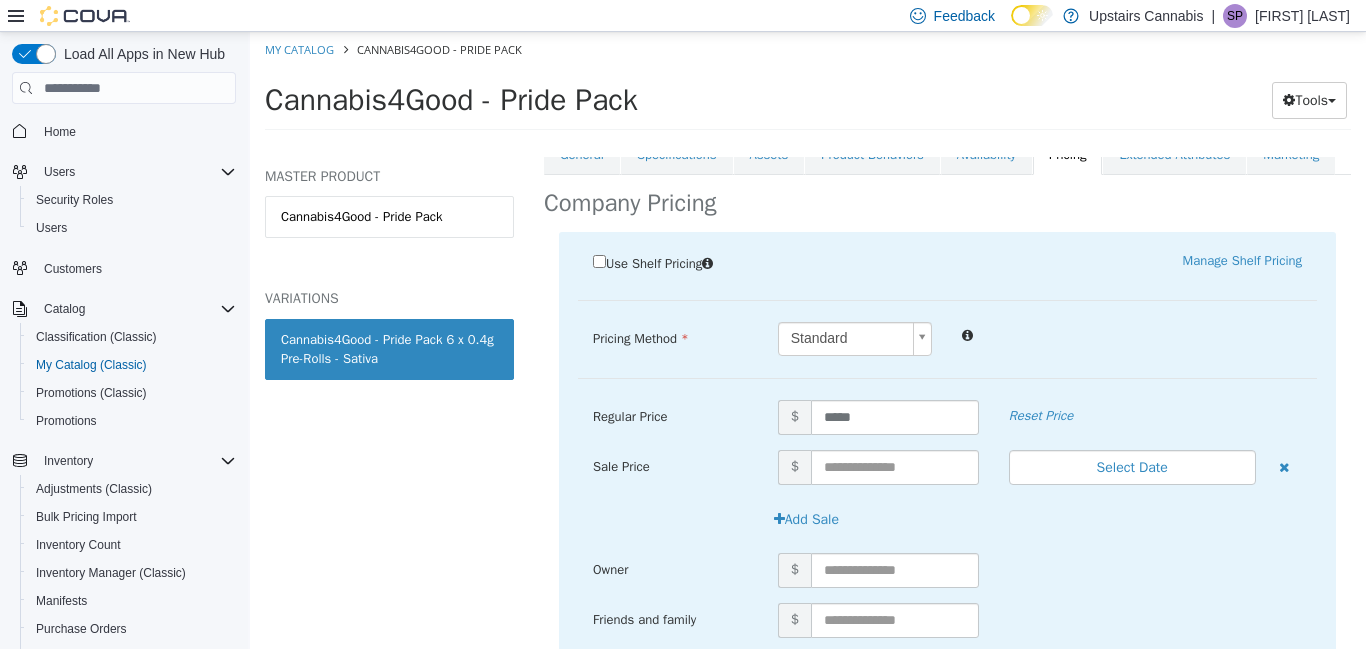 scroll, scrollTop: 514, scrollLeft: 0, axis: vertical 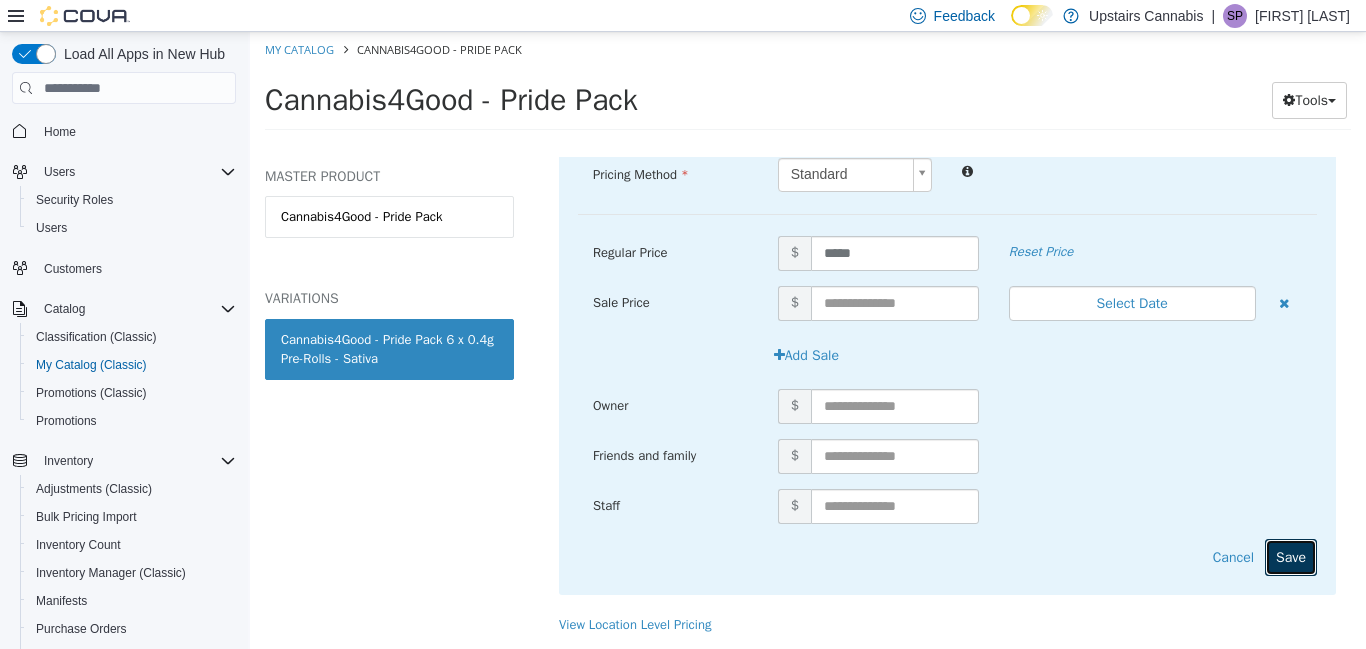 click on "Save" at bounding box center (1291, 557) 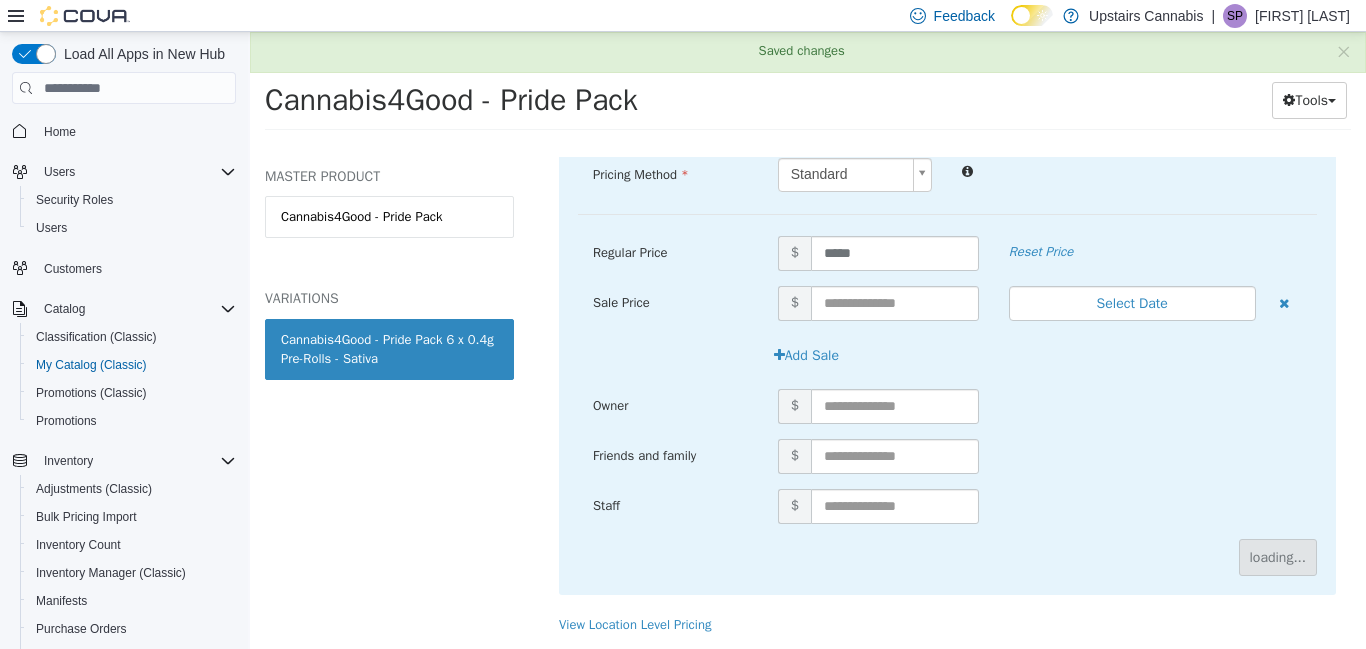 scroll, scrollTop: 138, scrollLeft: 0, axis: vertical 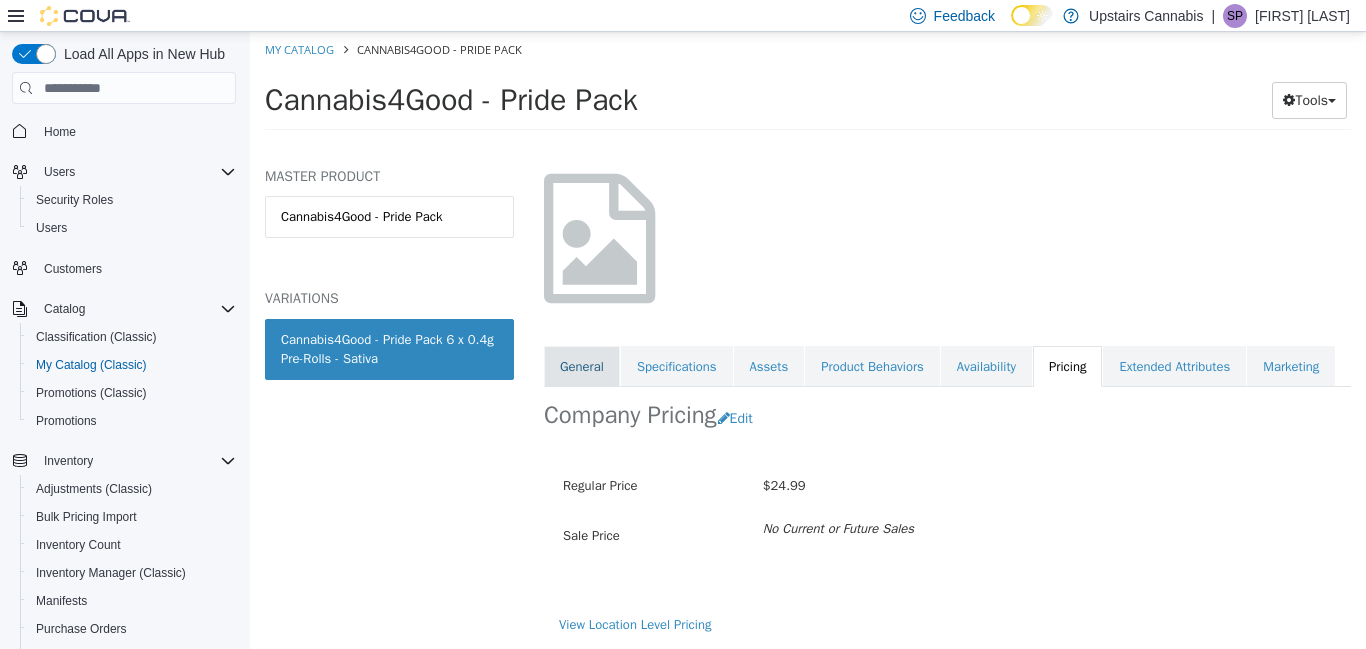 click on "General" at bounding box center [582, 367] 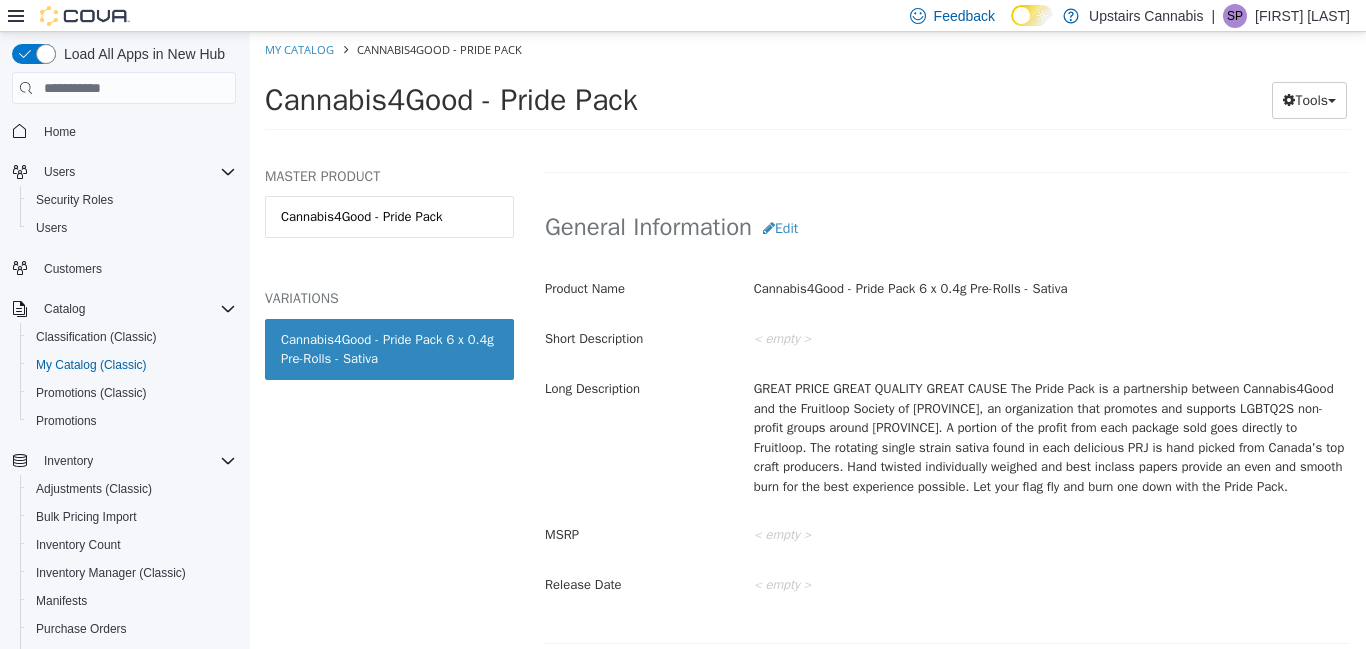 scroll, scrollTop: 521, scrollLeft: 0, axis: vertical 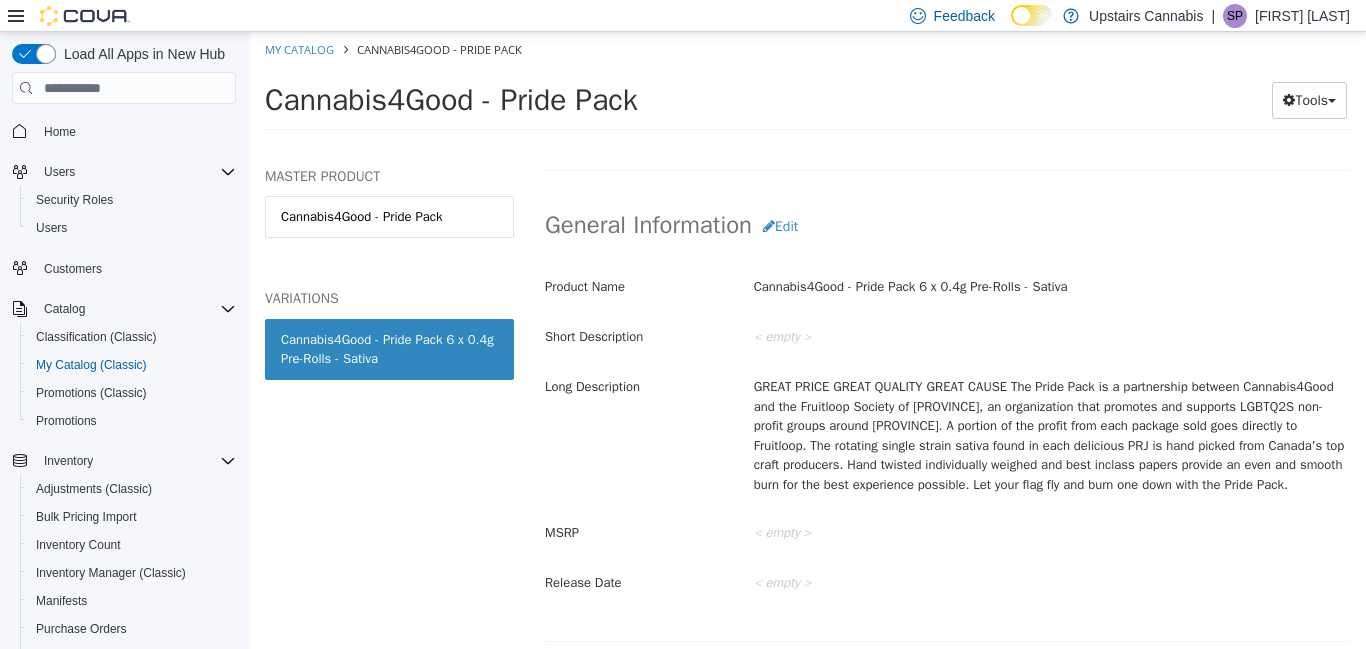 click on "GREAT PRICE GREAT QUALITY GREAT CAUSE The Pride Pack is a partnership between Cannabis4Good and the Fruitloop Society of Alberta, an organization that promotes and supports LGBTQ2S  non-profit groups around Alberta. A portion of the profit from each package sold goes directly to Fruitloop. The rotating single strain sativa found in each delicious PRJ is hand picked from Canada's top craft producers. Hand twisted individually weighed and best inclass papers provide an even and smooth burn for the best experience possible. Let your flag fly and burn one down with the Pride Pack." at bounding box center [1052, 435] 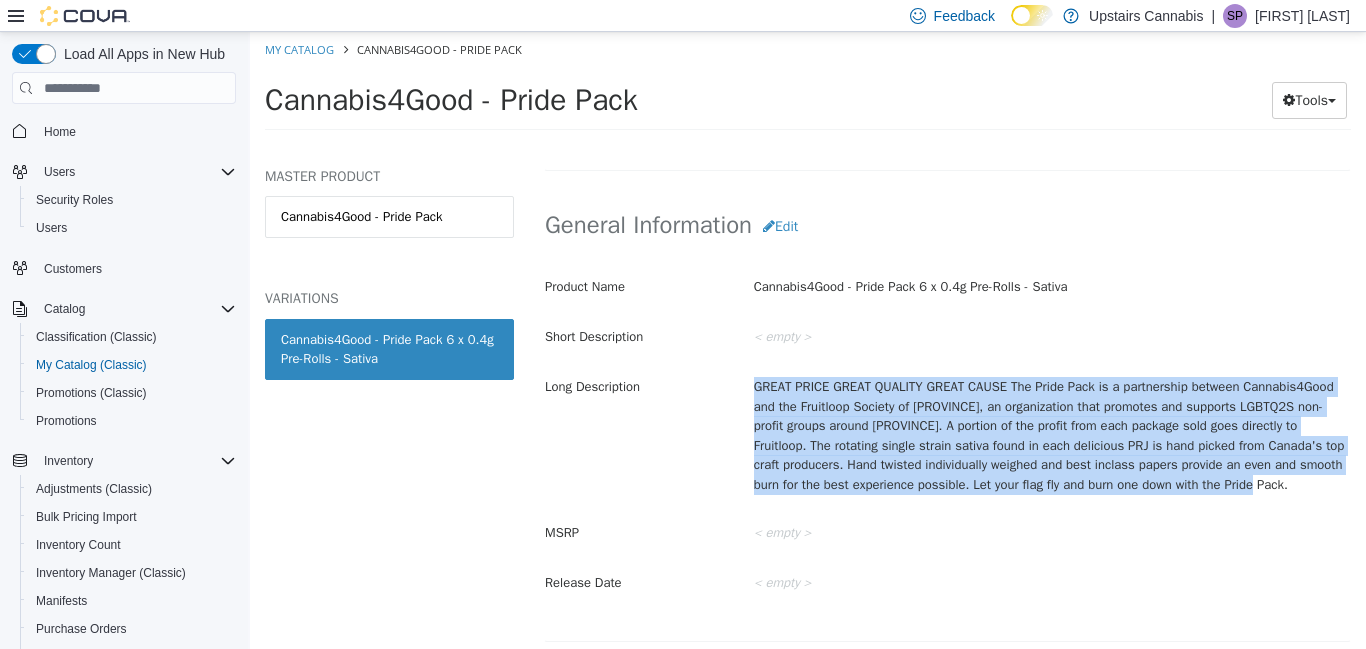 drag, startPoint x: 750, startPoint y: 422, endPoint x: 846, endPoint y: 553, distance: 162.40997 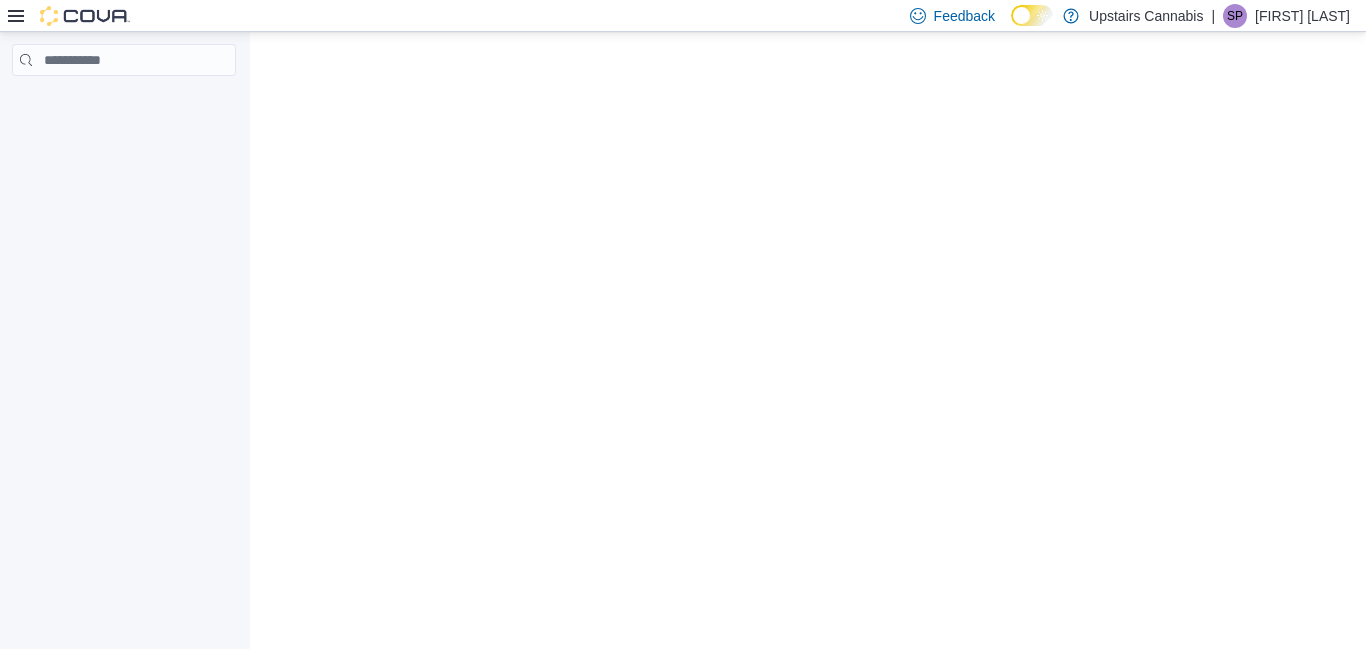 scroll, scrollTop: 0, scrollLeft: 0, axis: both 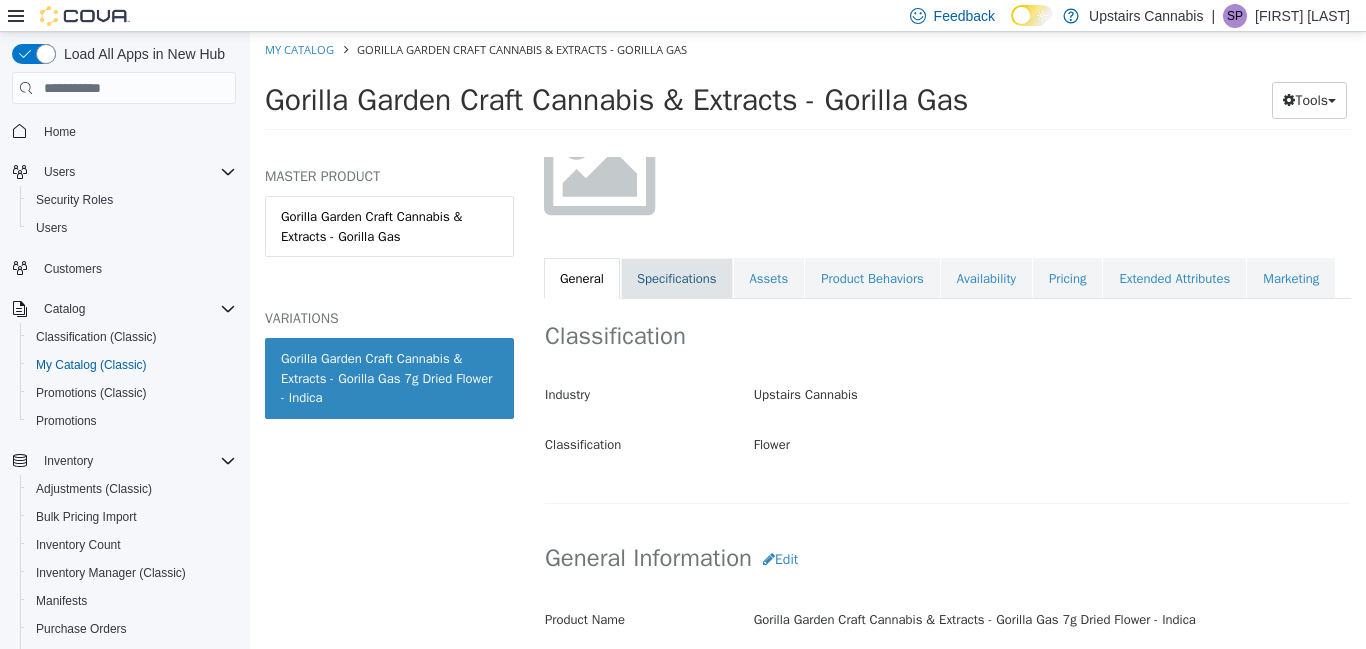 click on "Specifications" at bounding box center [677, 279] 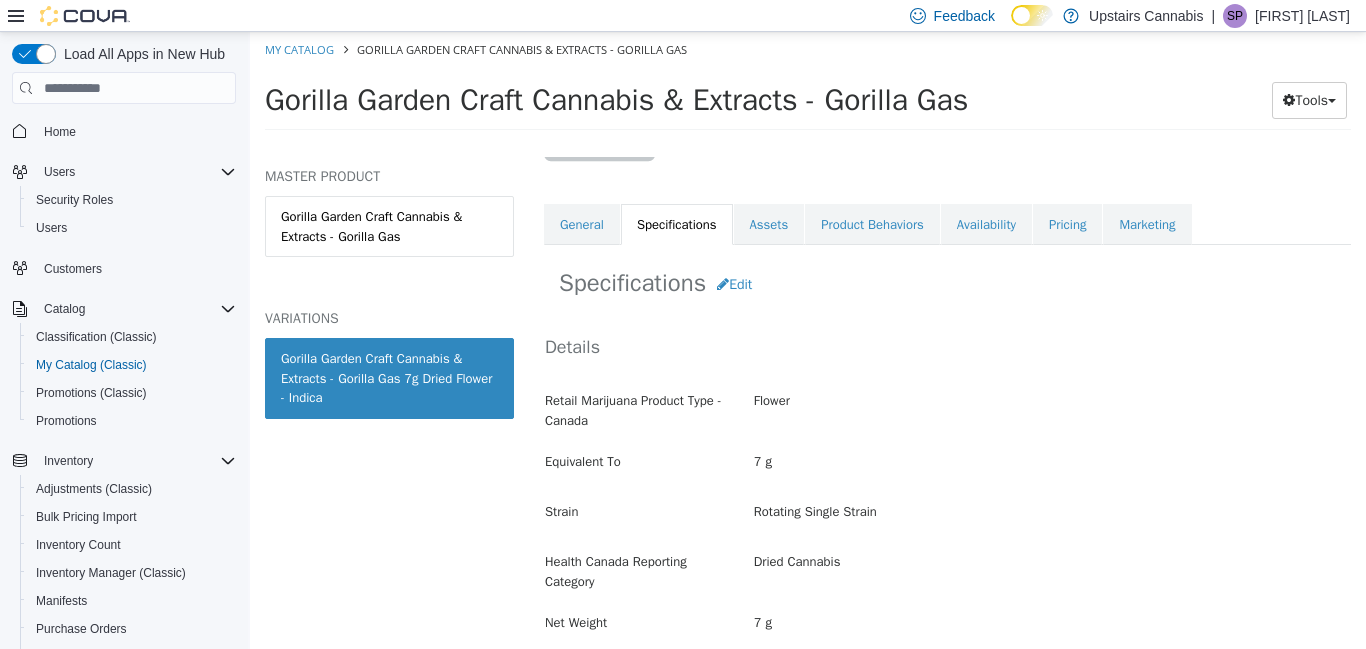 scroll, scrollTop: 256, scrollLeft: 0, axis: vertical 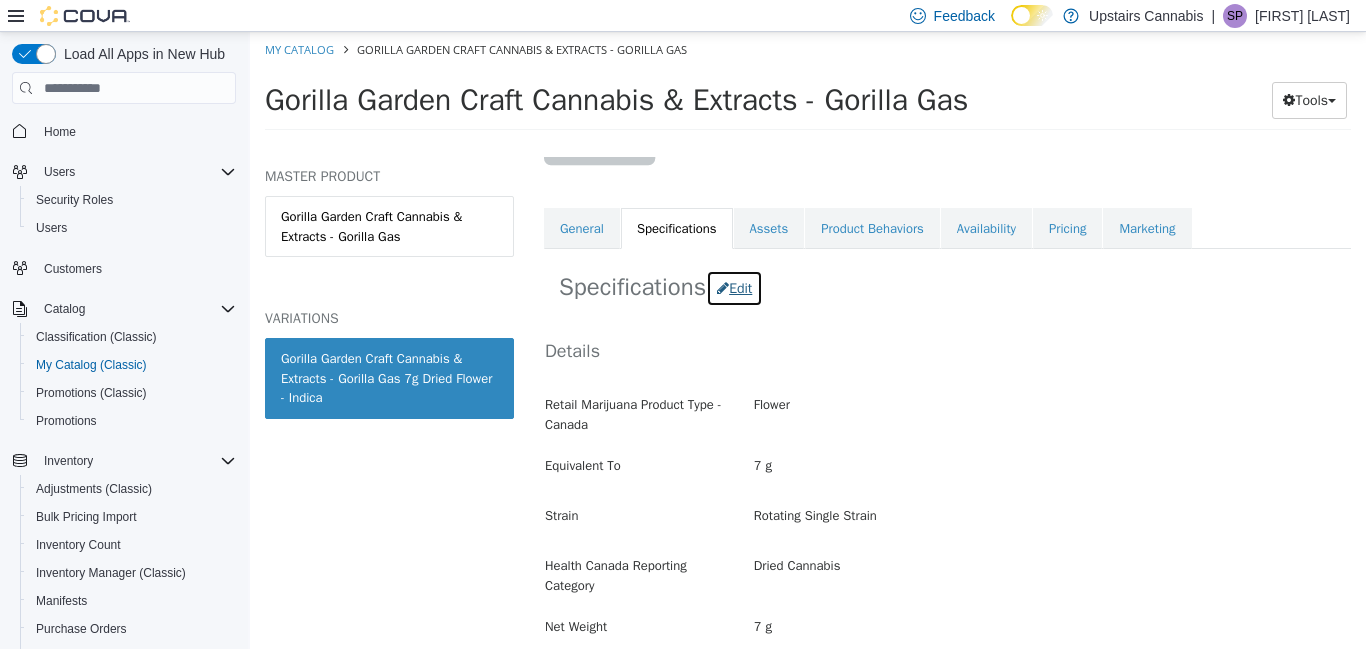 click on "Edit" at bounding box center [734, 288] 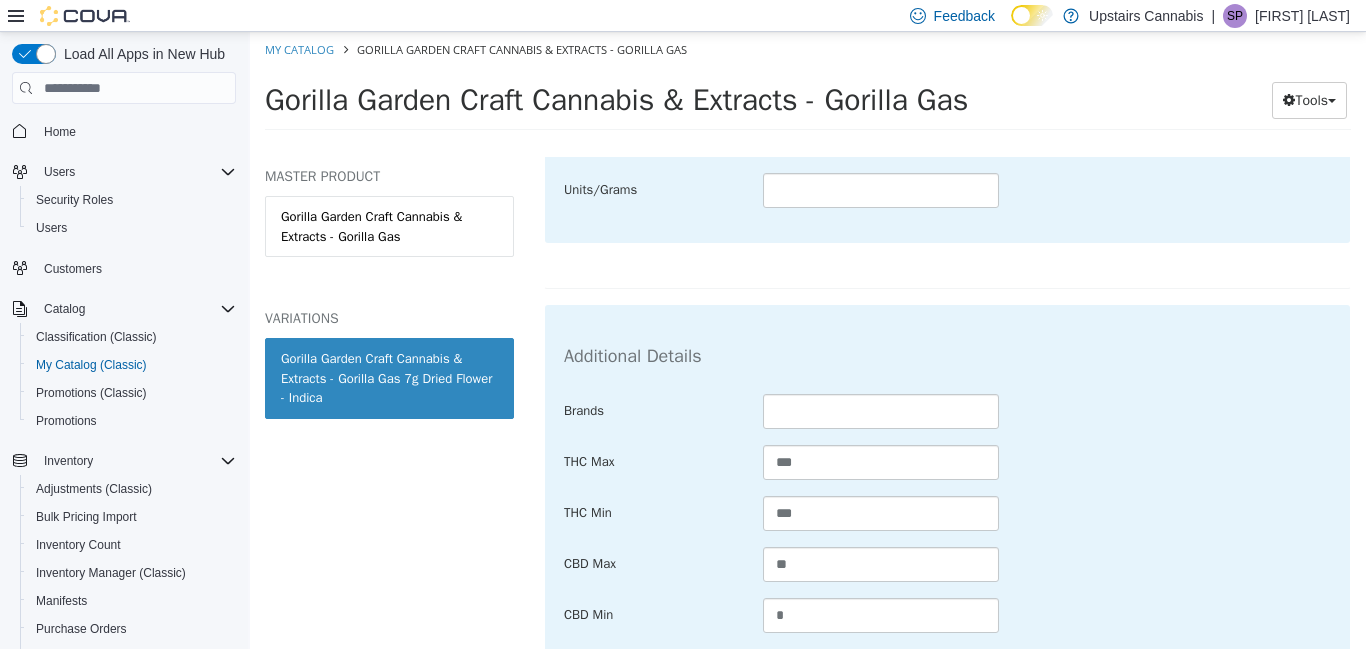 scroll, scrollTop: 820, scrollLeft: 0, axis: vertical 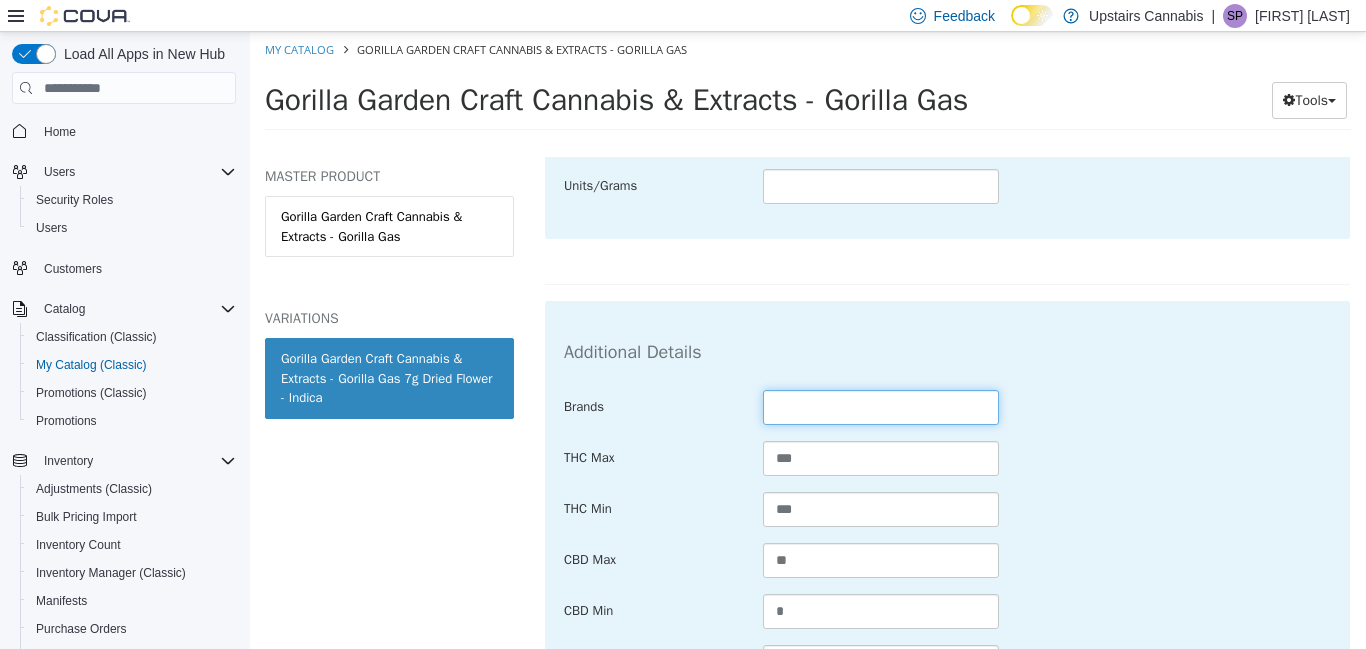 click at bounding box center (881, 407) 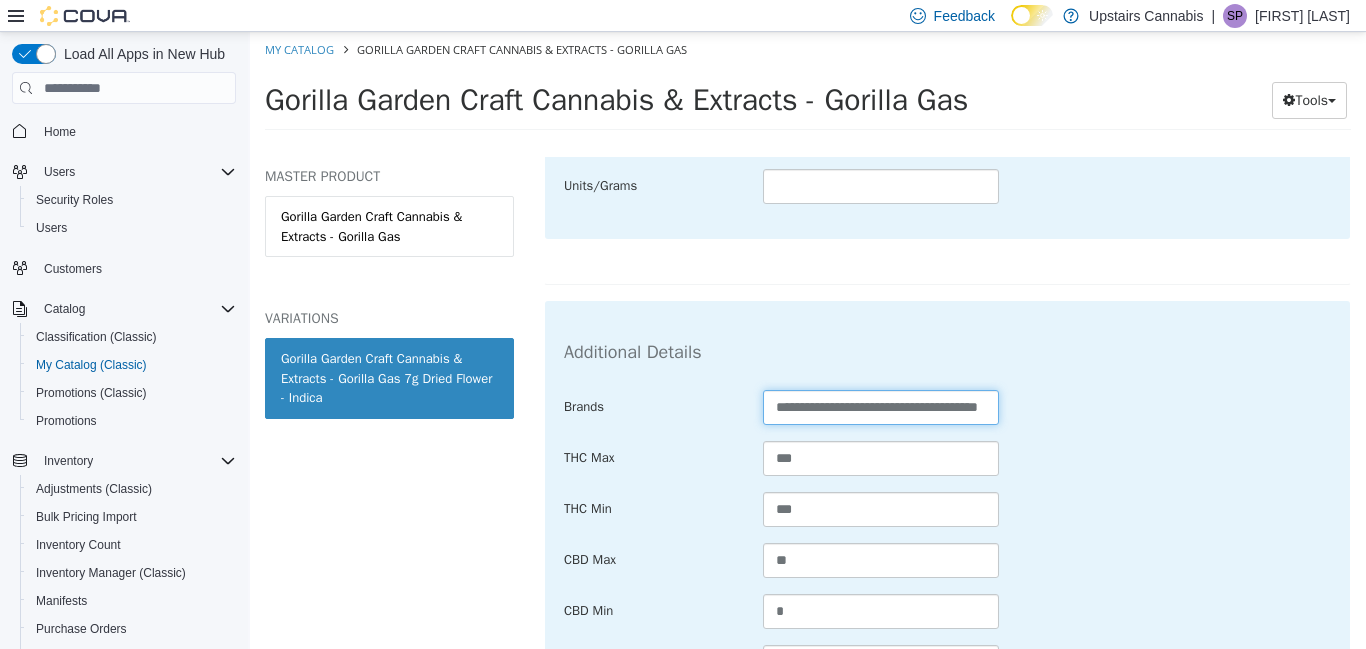 scroll, scrollTop: 0, scrollLeft: 50, axis: horizontal 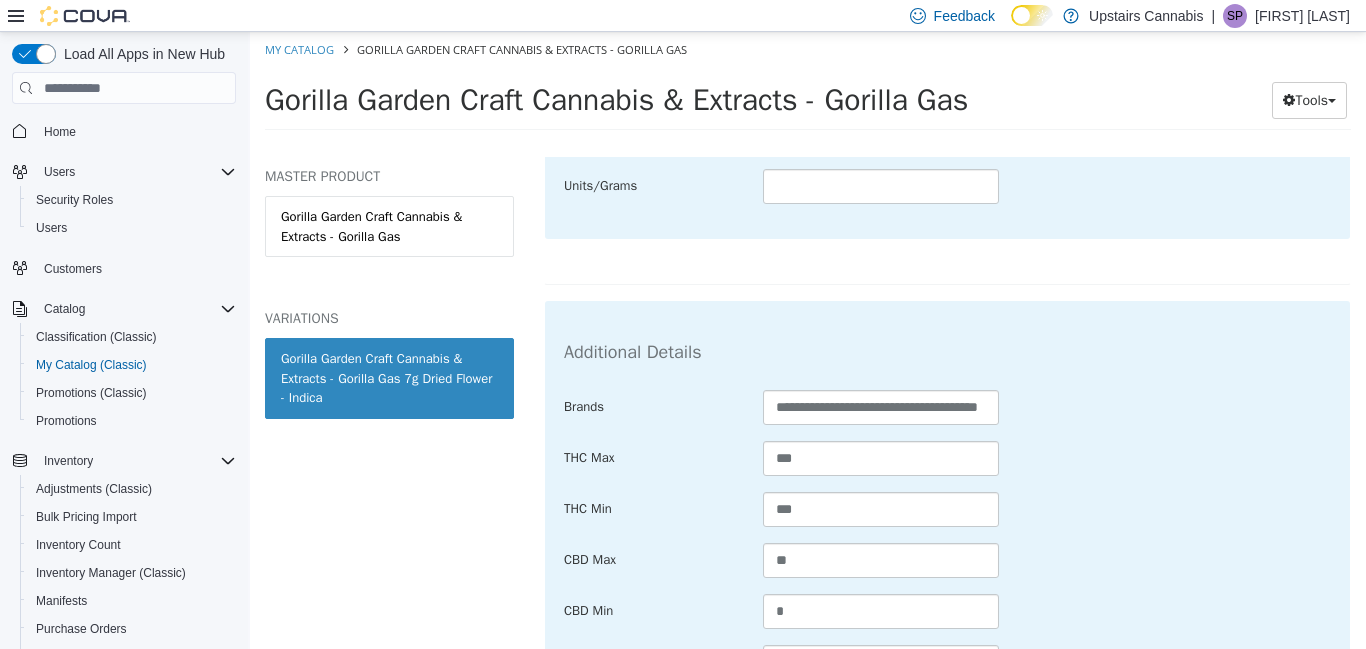 click on "**********" at bounding box center [947, 408] 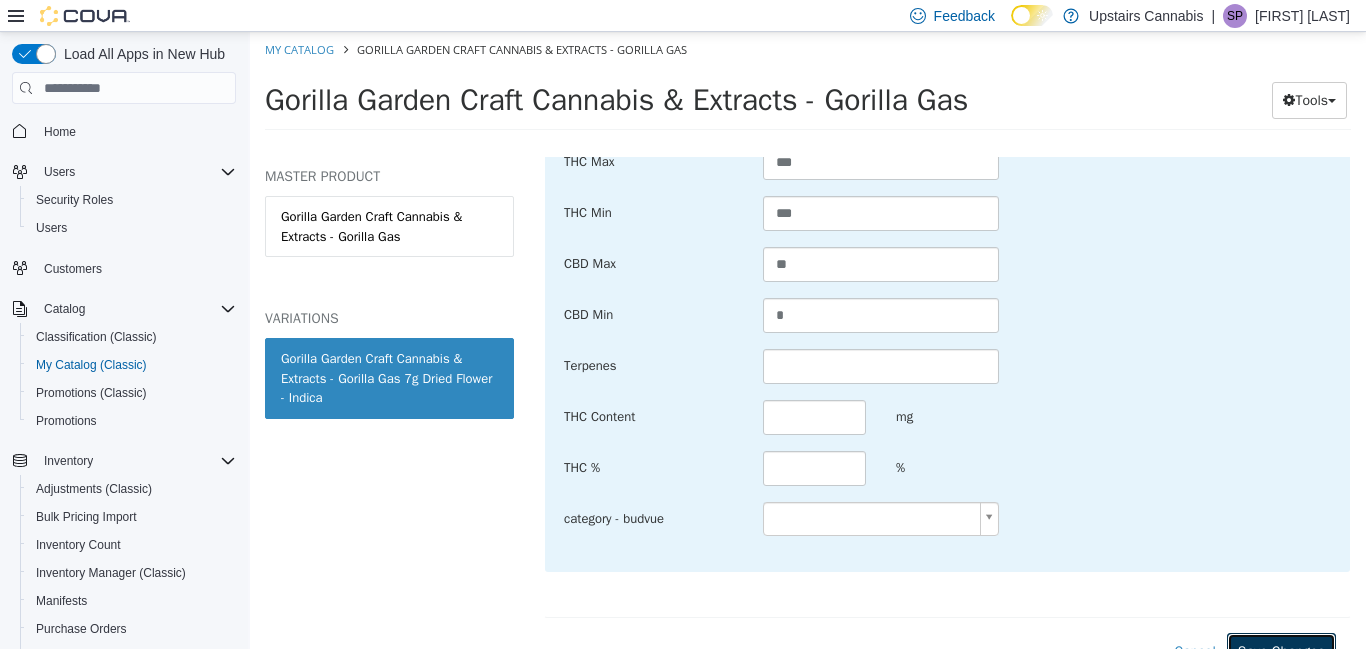 click on "Save Changes" at bounding box center (1281, 651) 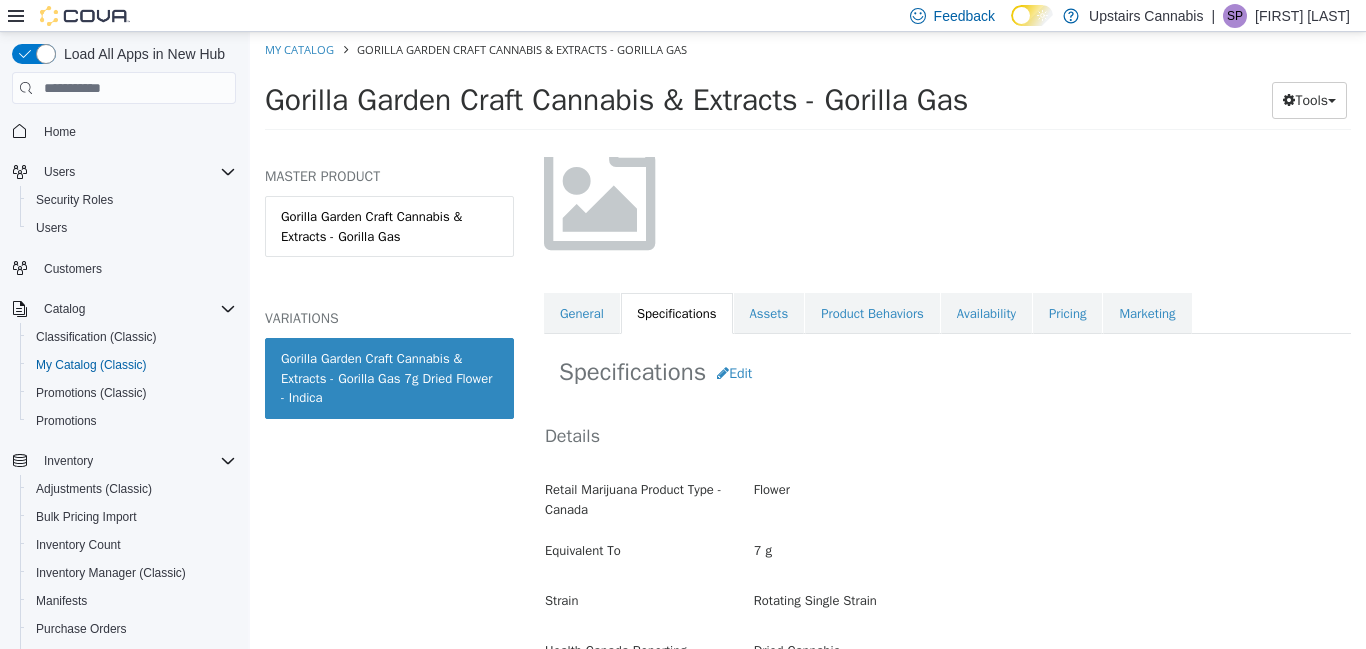 scroll, scrollTop: 168, scrollLeft: 0, axis: vertical 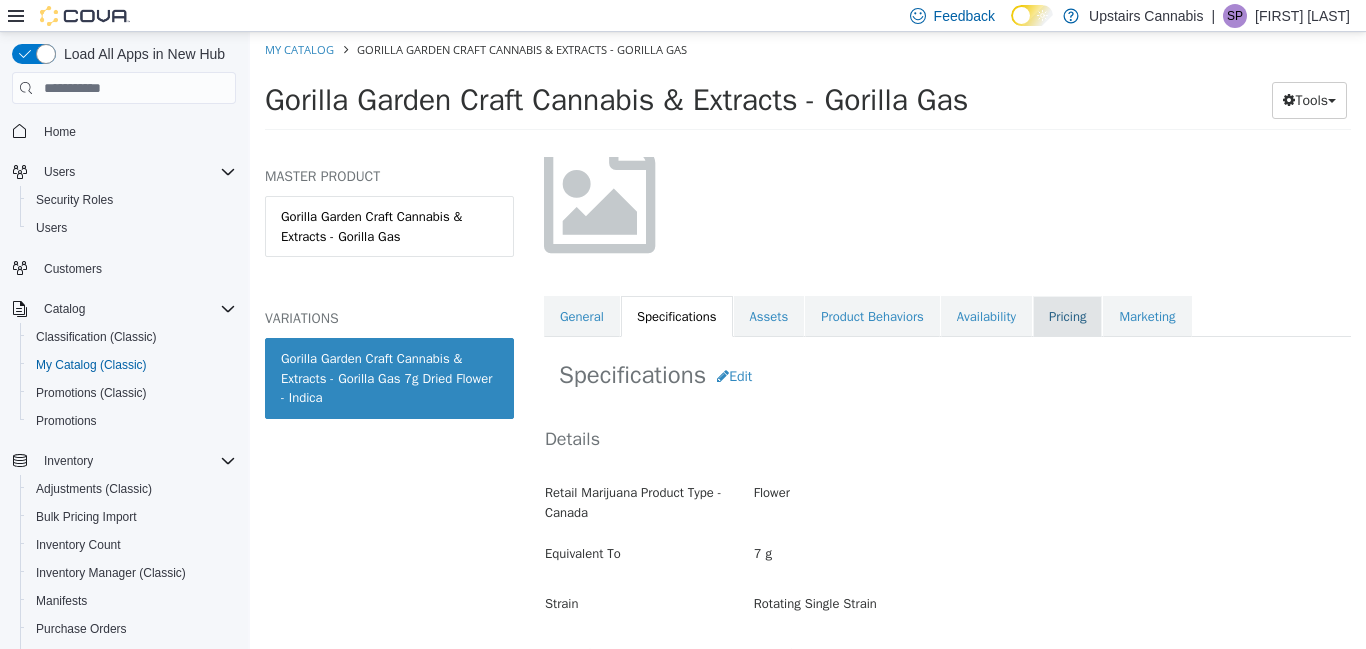 click on "Pricing" at bounding box center (1067, 317) 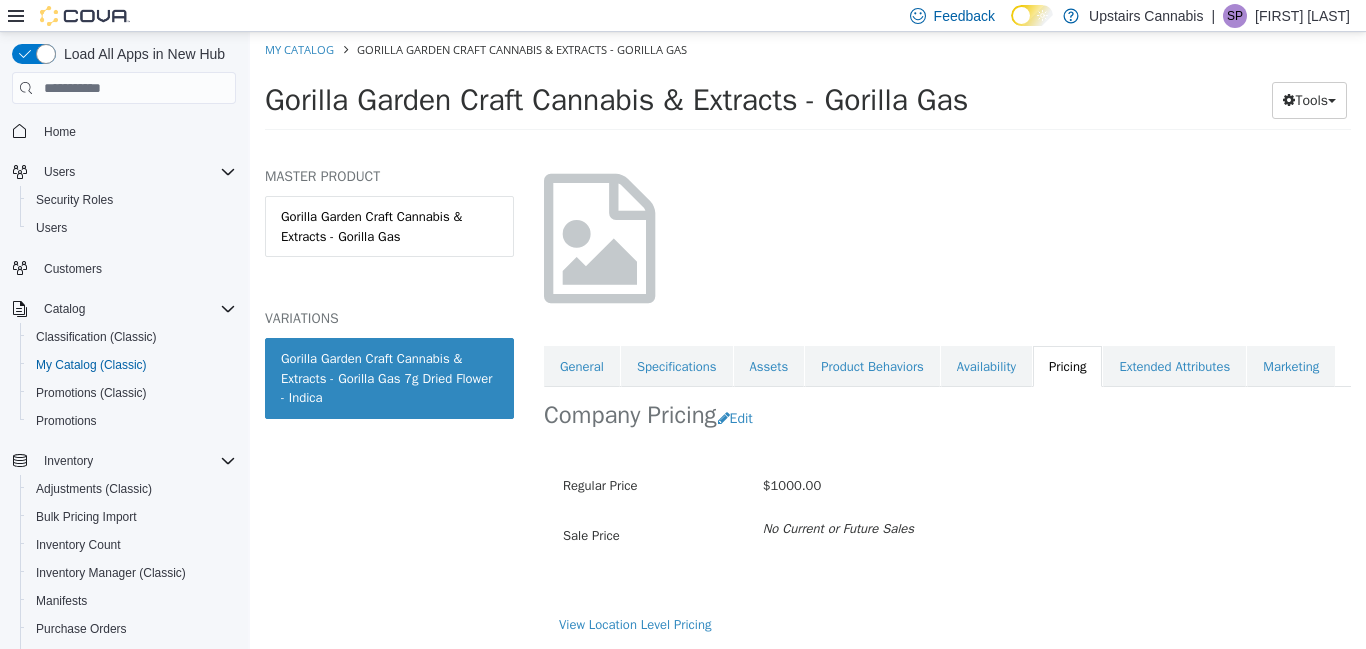 scroll, scrollTop: 138, scrollLeft: 0, axis: vertical 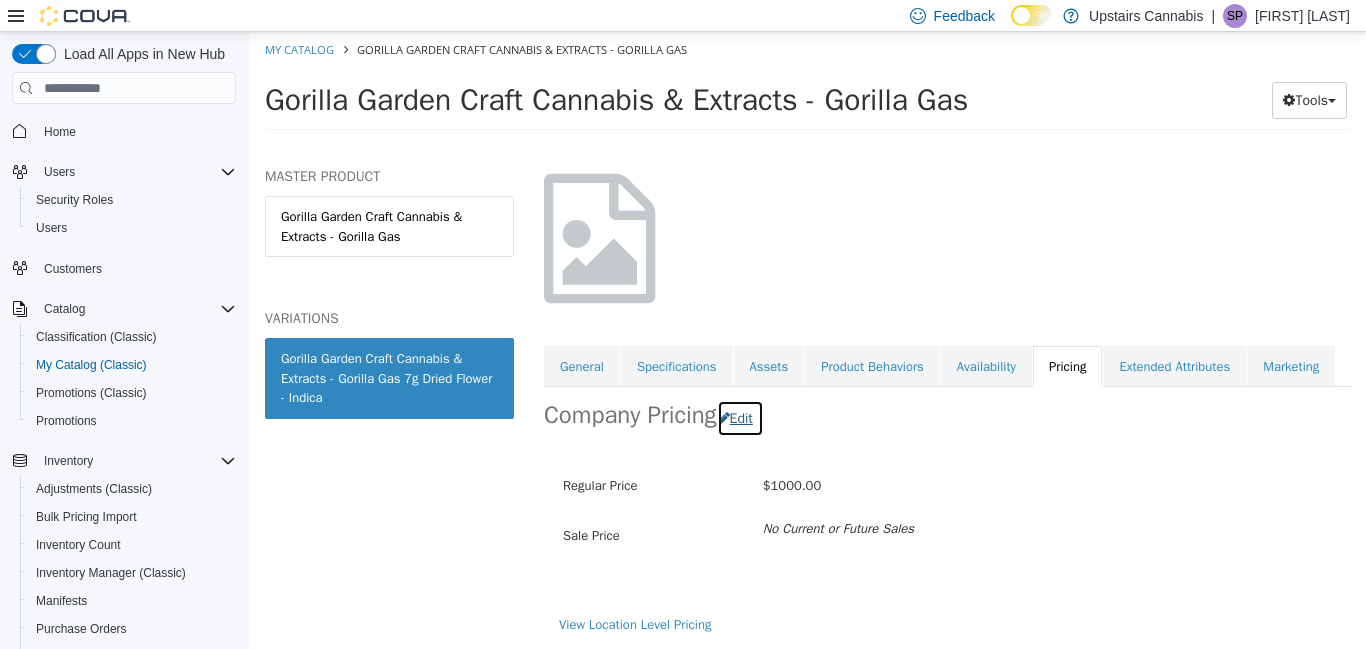 click on "Edit" at bounding box center [740, 418] 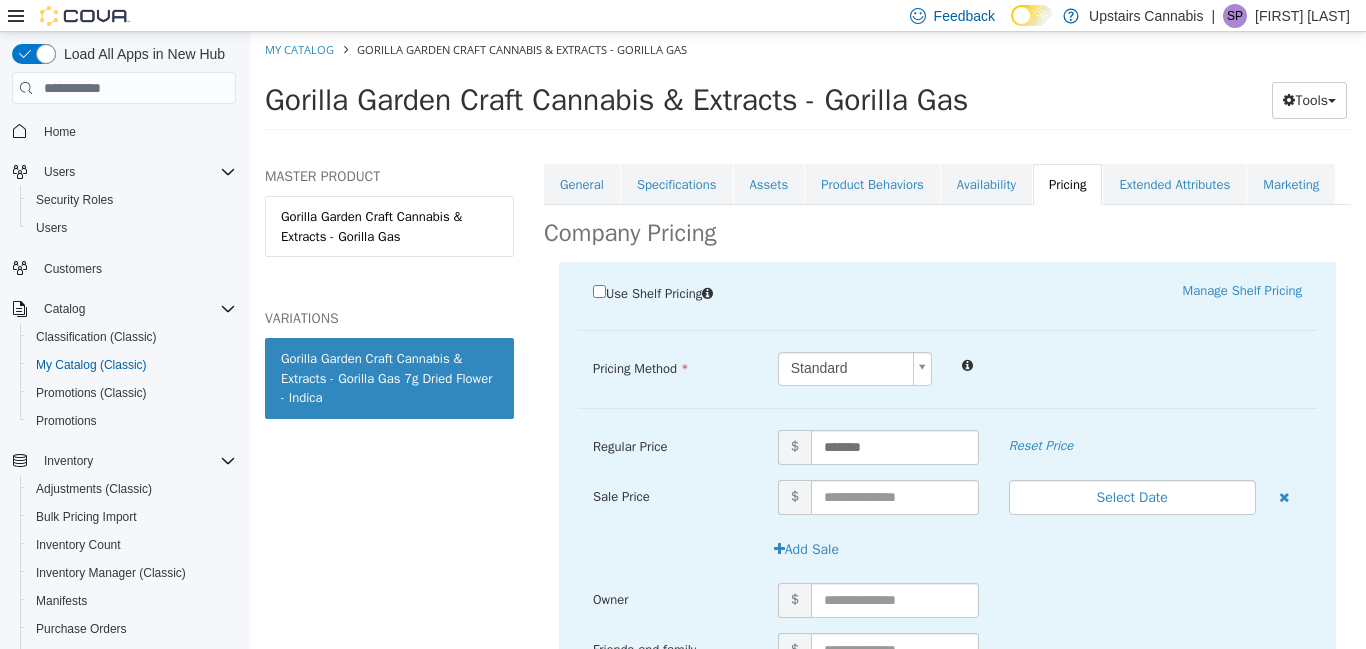 scroll, scrollTop: 283, scrollLeft: 0, axis: vertical 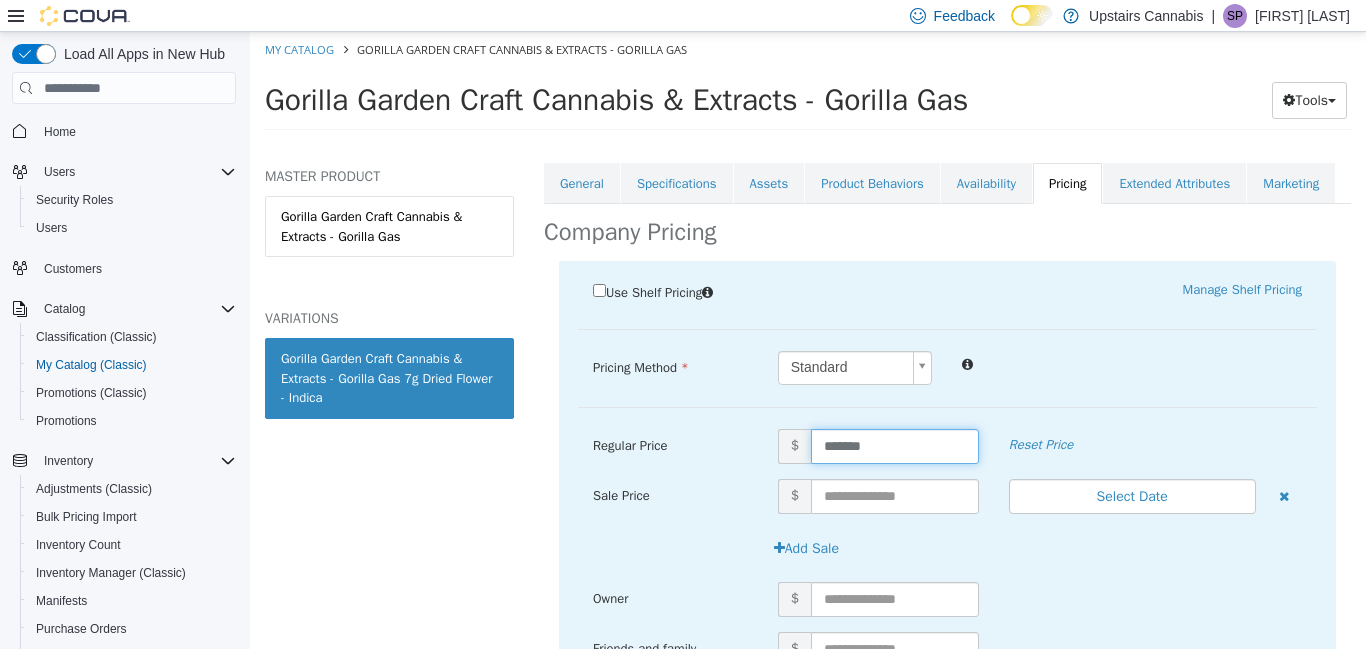 click on "*******" at bounding box center [895, 446] 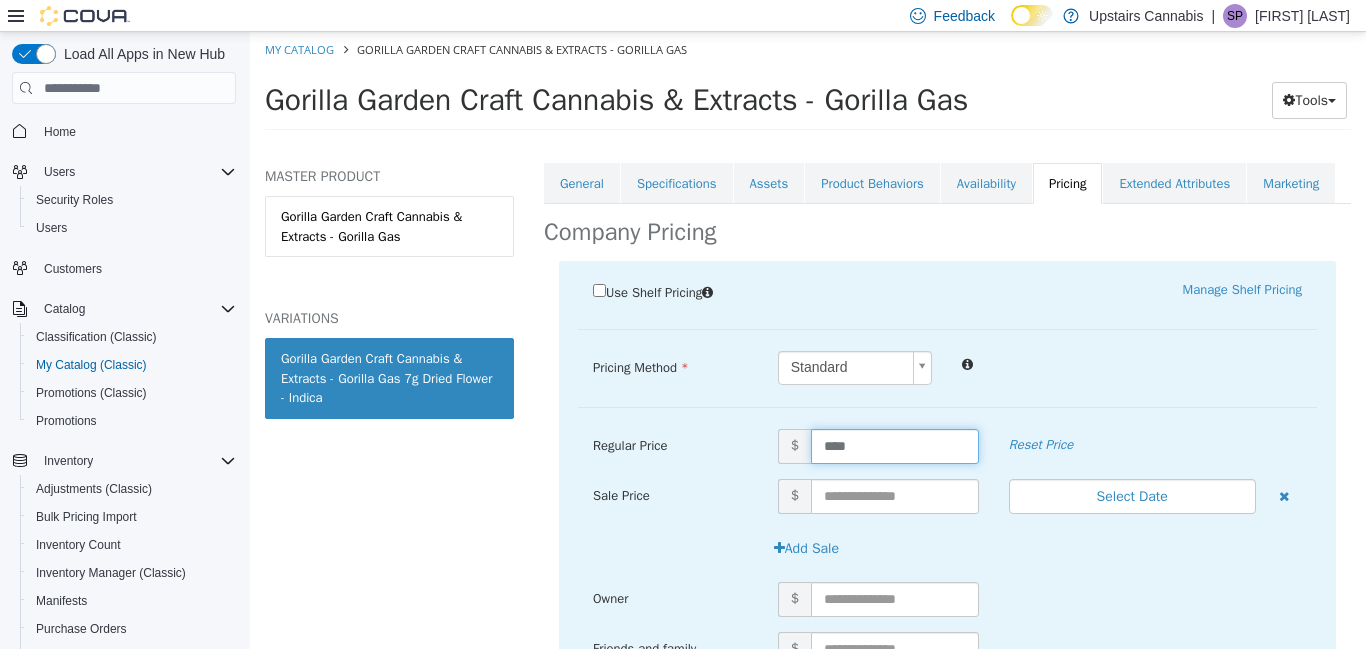 type on "*****" 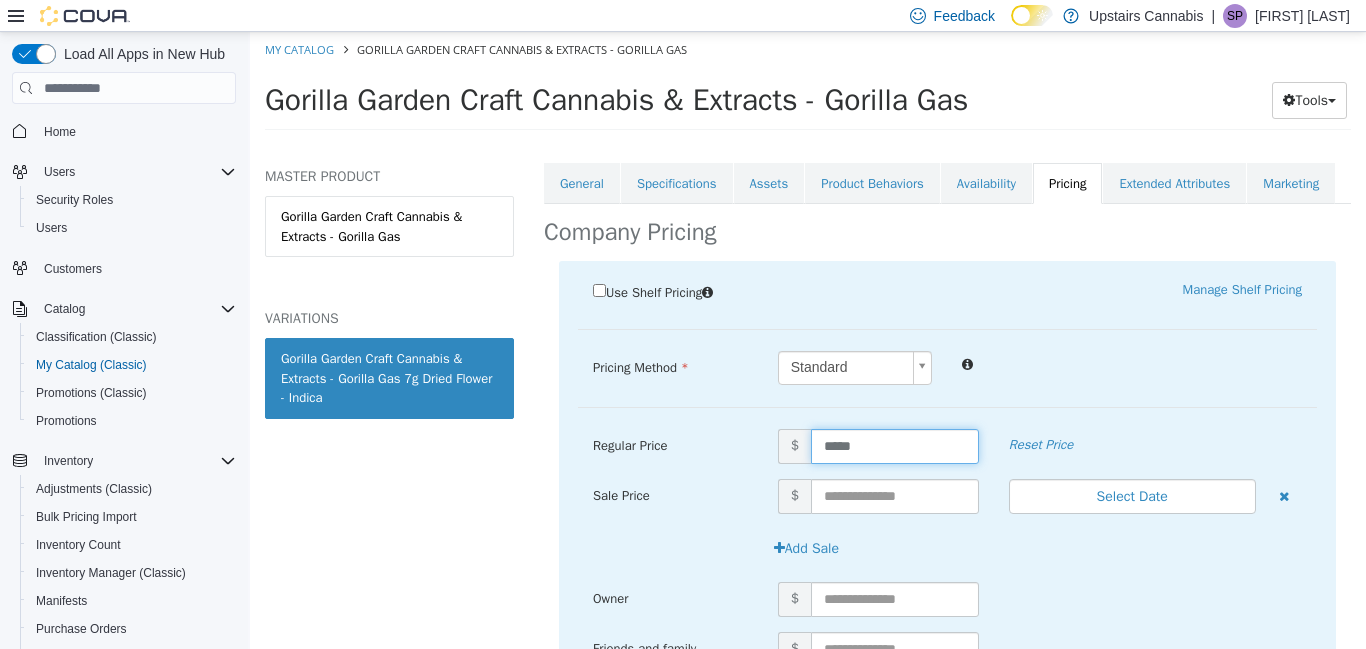 click on "Use Shelf Pricing    Manage Shelf Pricing Shelf Price     Select a Shelf Price                             Shelf Price is required Pricing Method     Standard                             * Regular Price $ ***** Reset Price Sale Price $ Select Date     (UTC-6) Edmonton                                Add Sale Owner $ Friends and family $ Staff $ Cancel Save" at bounding box center [947, 524] 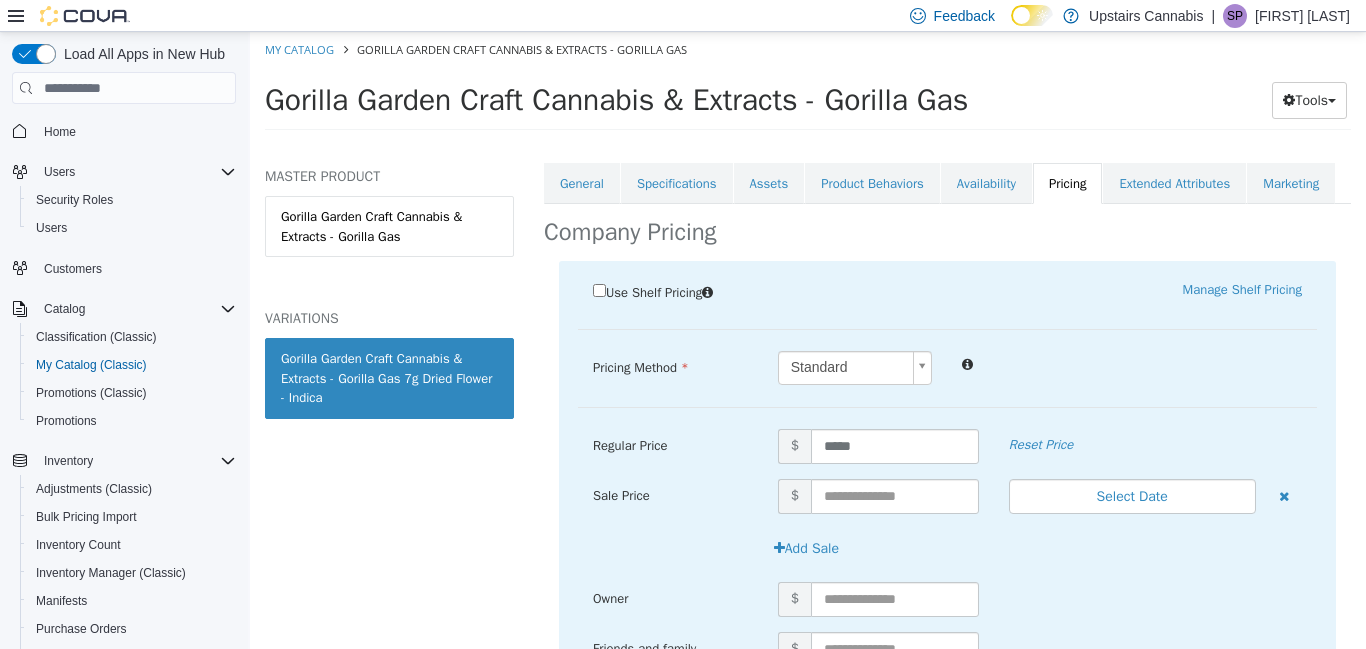 scroll, scrollTop: 514, scrollLeft: 0, axis: vertical 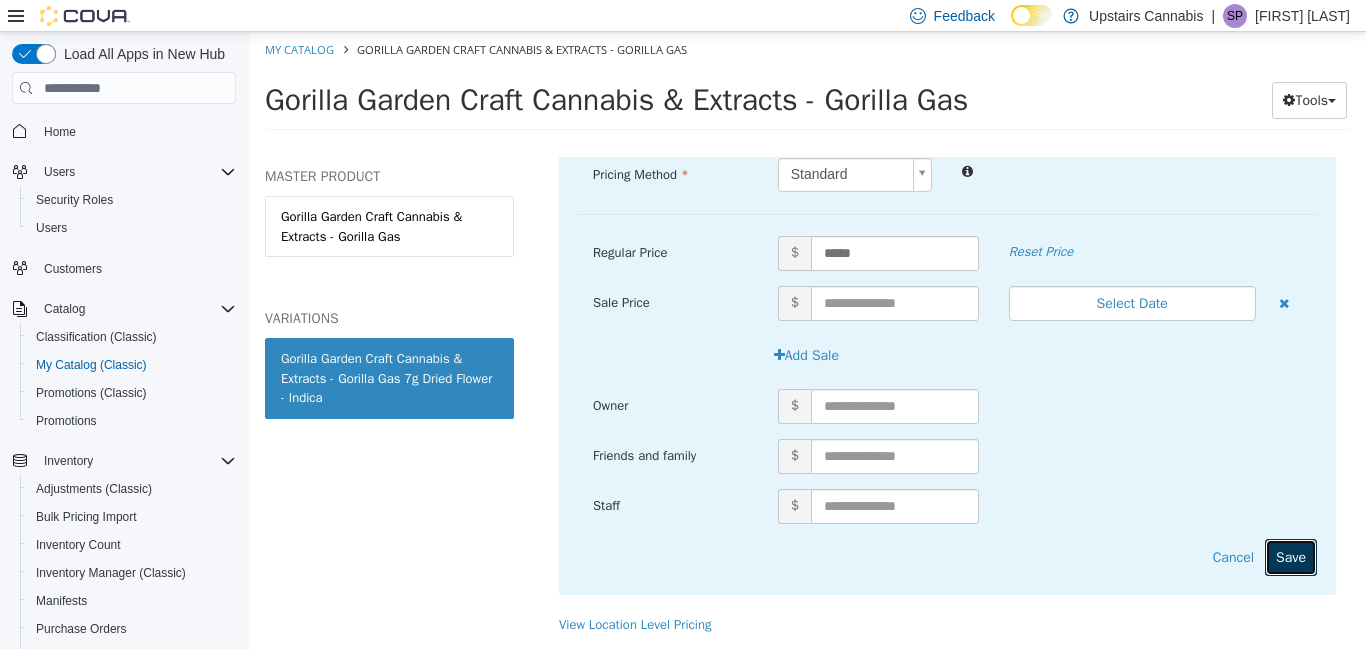 click on "Save" at bounding box center [1291, 557] 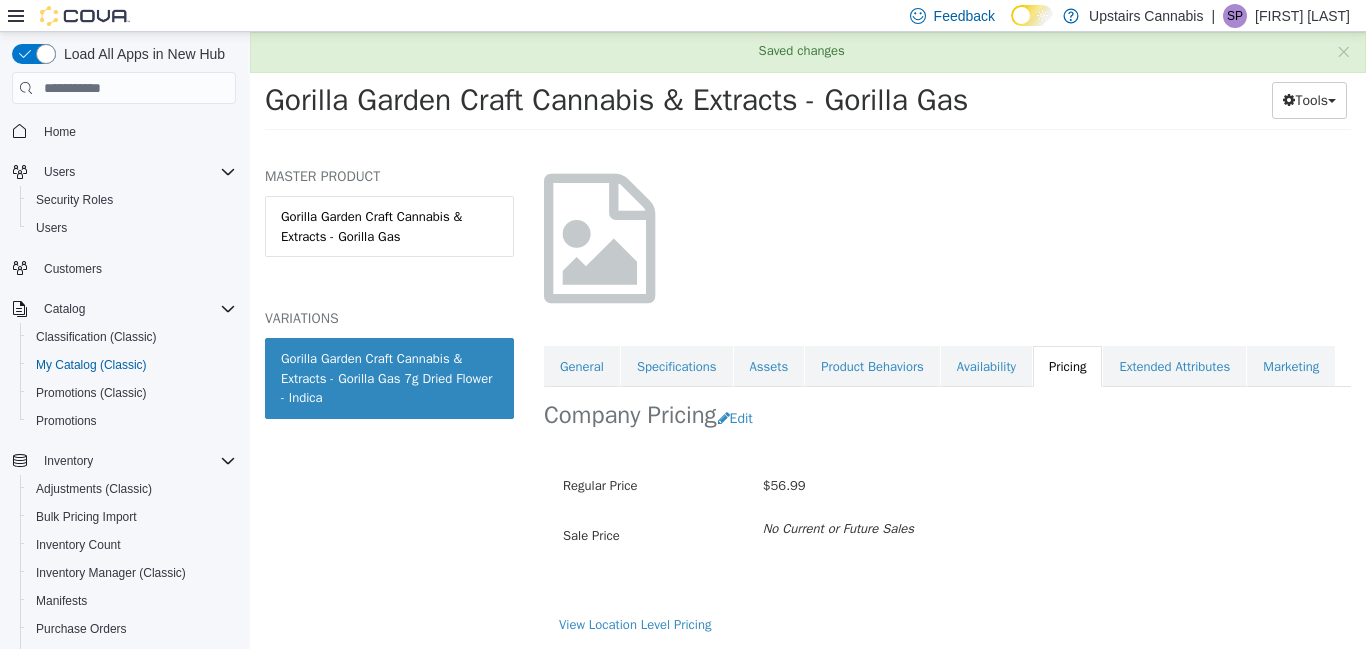 scroll, scrollTop: 138, scrollLeft: 0, axis: vertical 